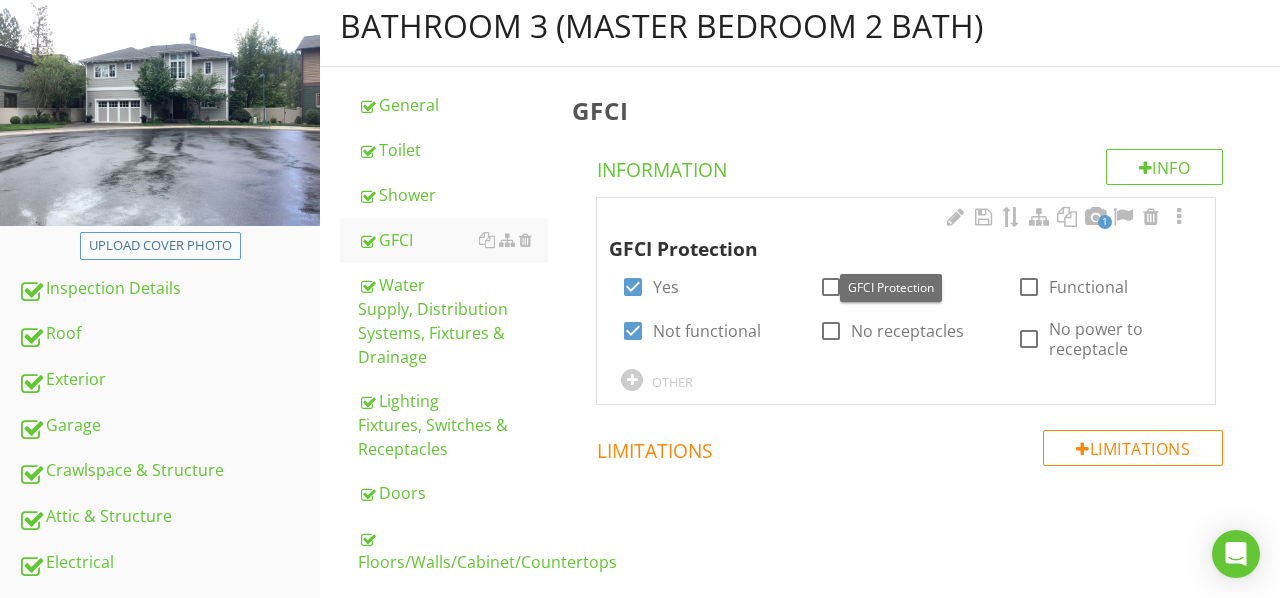 scroll, scrollTop: 241, scrollLeft: 0, axis: vertical 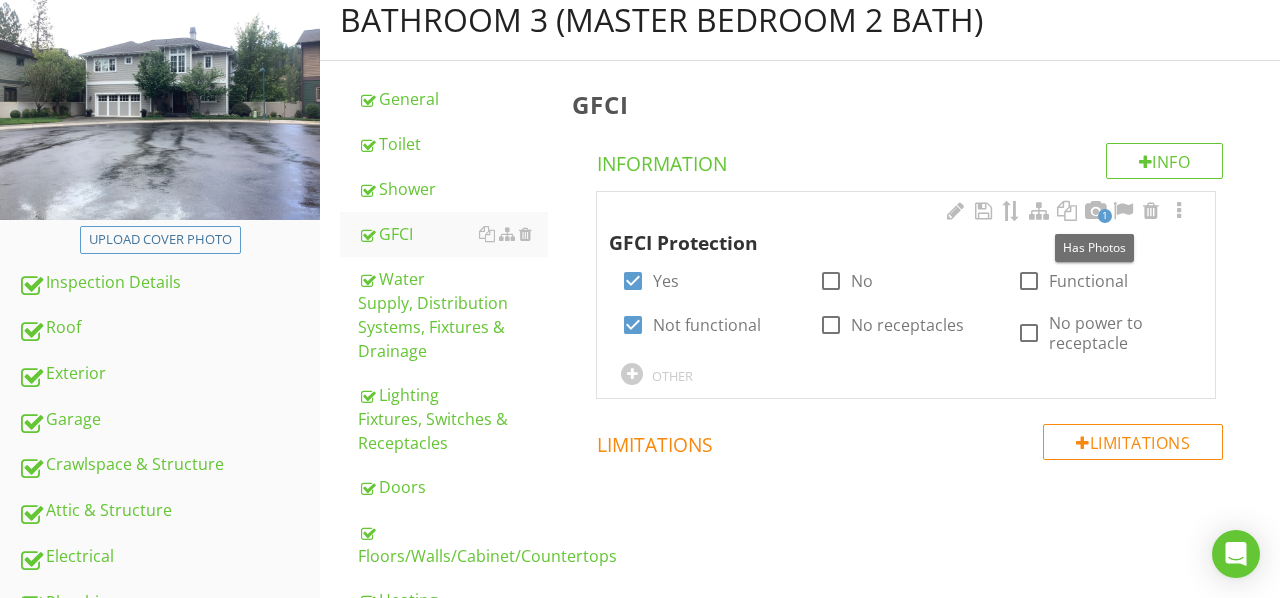 click on "1" at bounding box center (1105, 216) 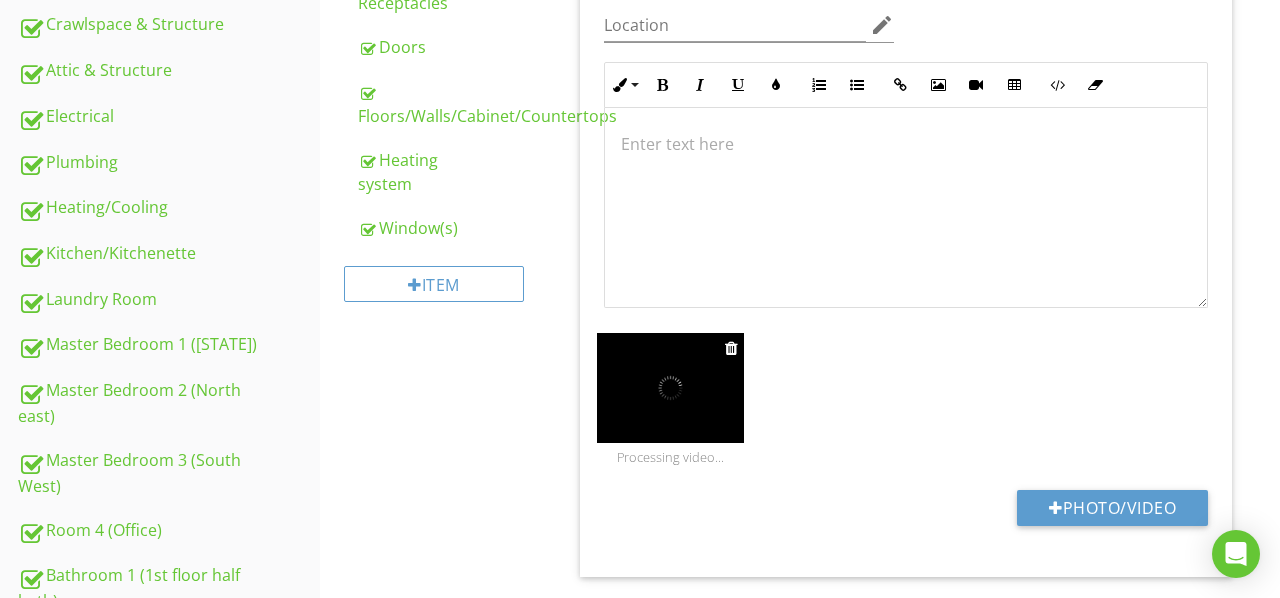 scroll, scrollTop: 682, scrollLeft: 0, axis: vertical 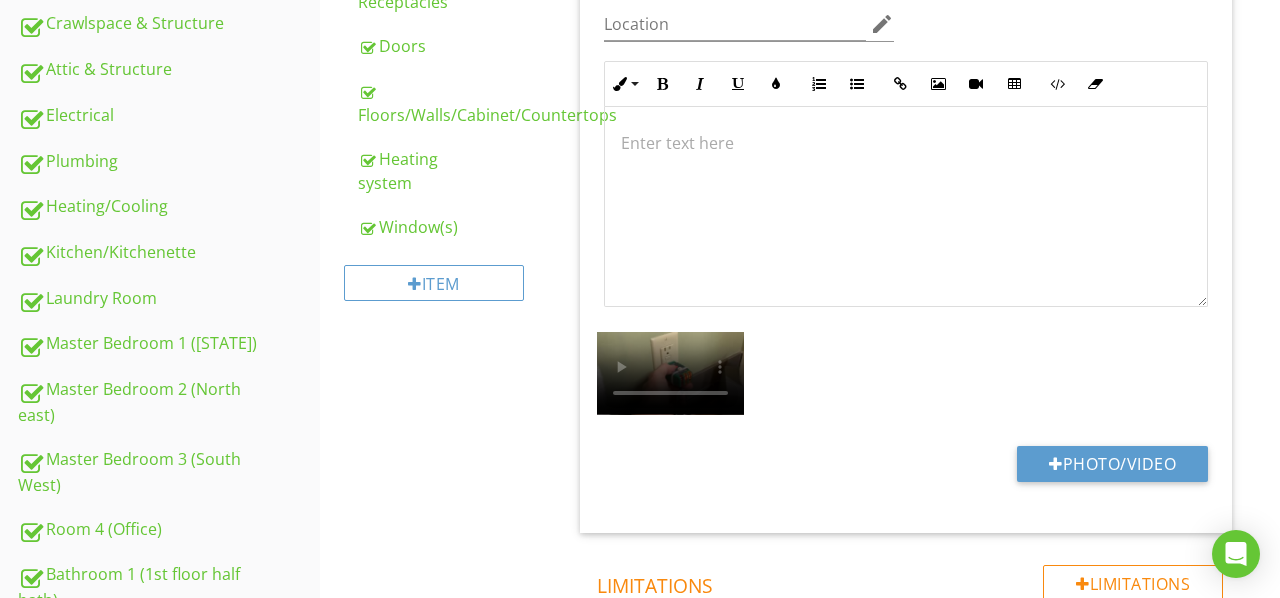 click at bounding box center (906, 207) 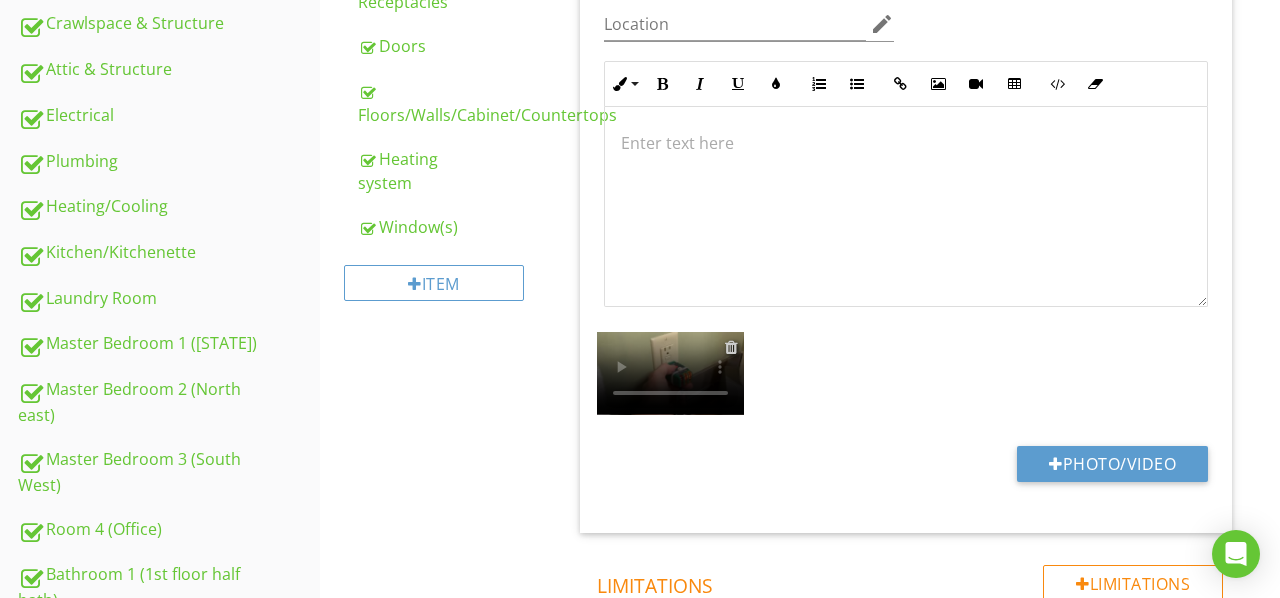 click at bounding box center [731, 347] 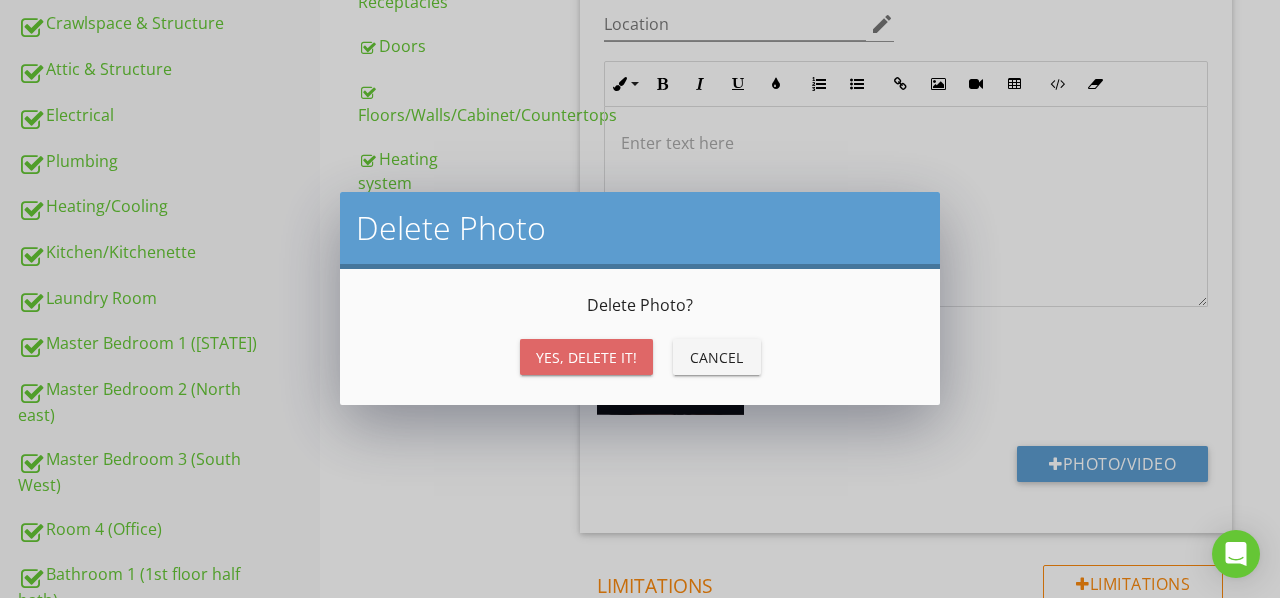 click on "Yes, Delete it!" at bounding box center [586, 357] 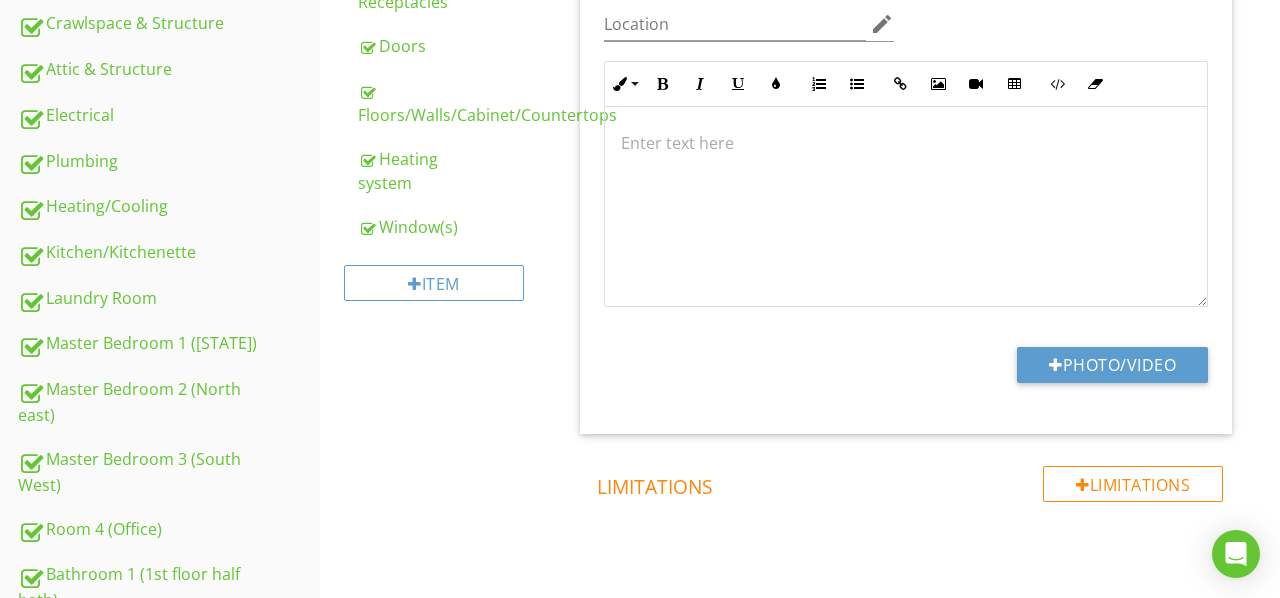 click at bounding box center [906, 207] 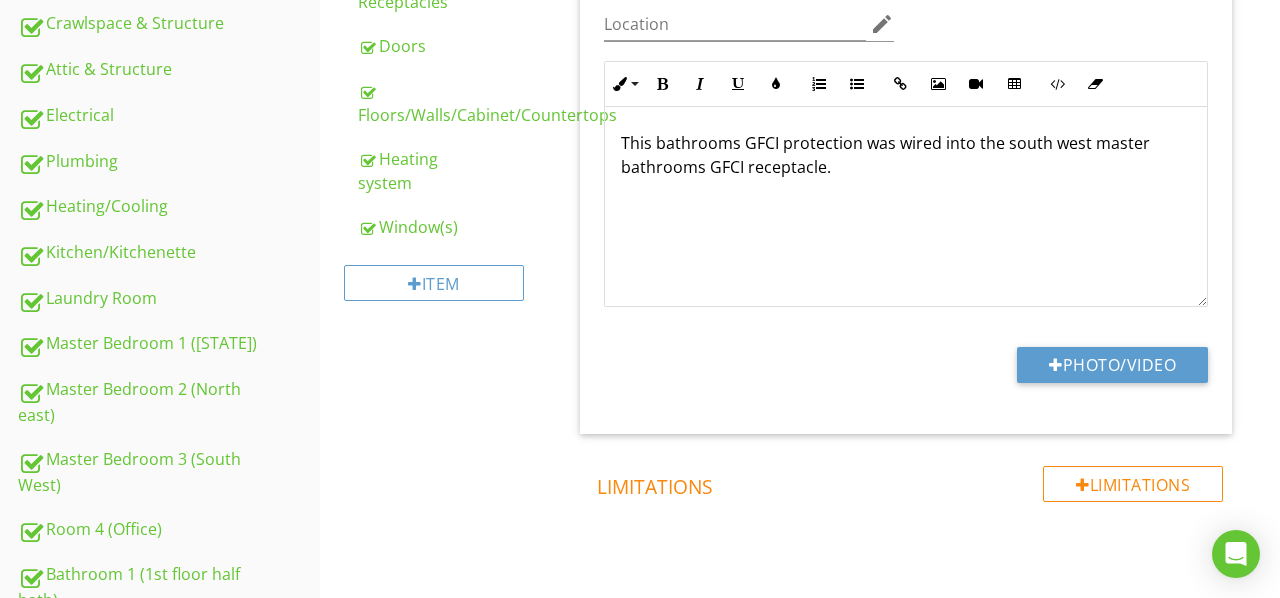 scroll, scrollTop: 1, scrollLeft: 0, axis: vertical 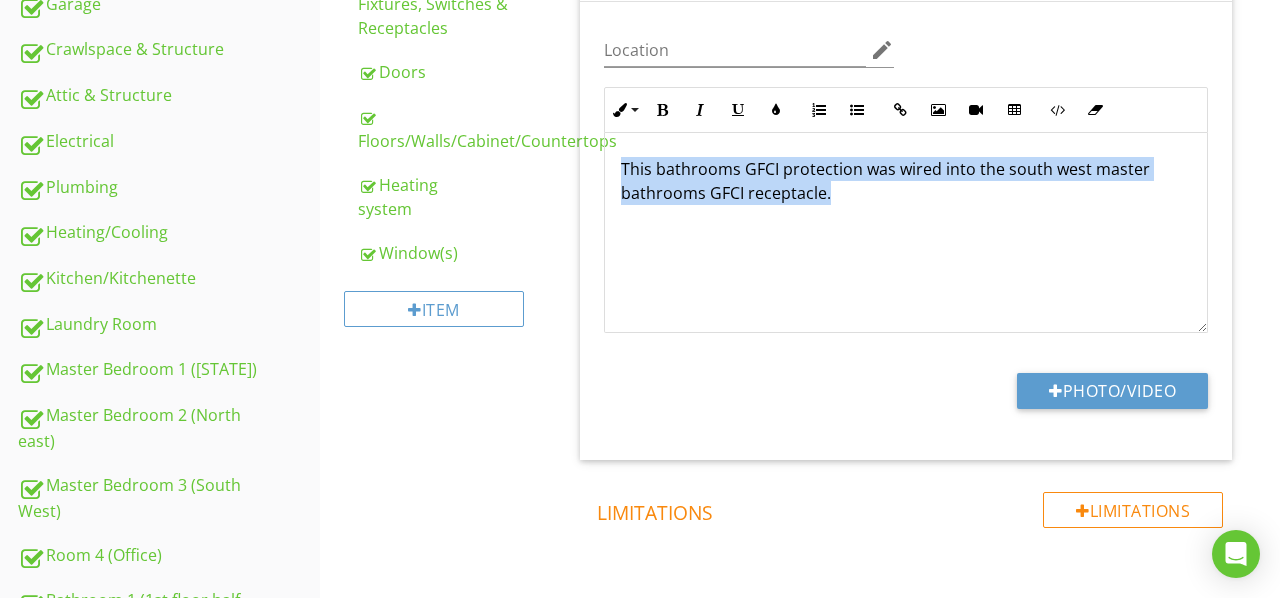 drag, startPoint x: 620, startPoint y: 165, endPoint x: 885, endPoint y: 207, distance: 268.30765 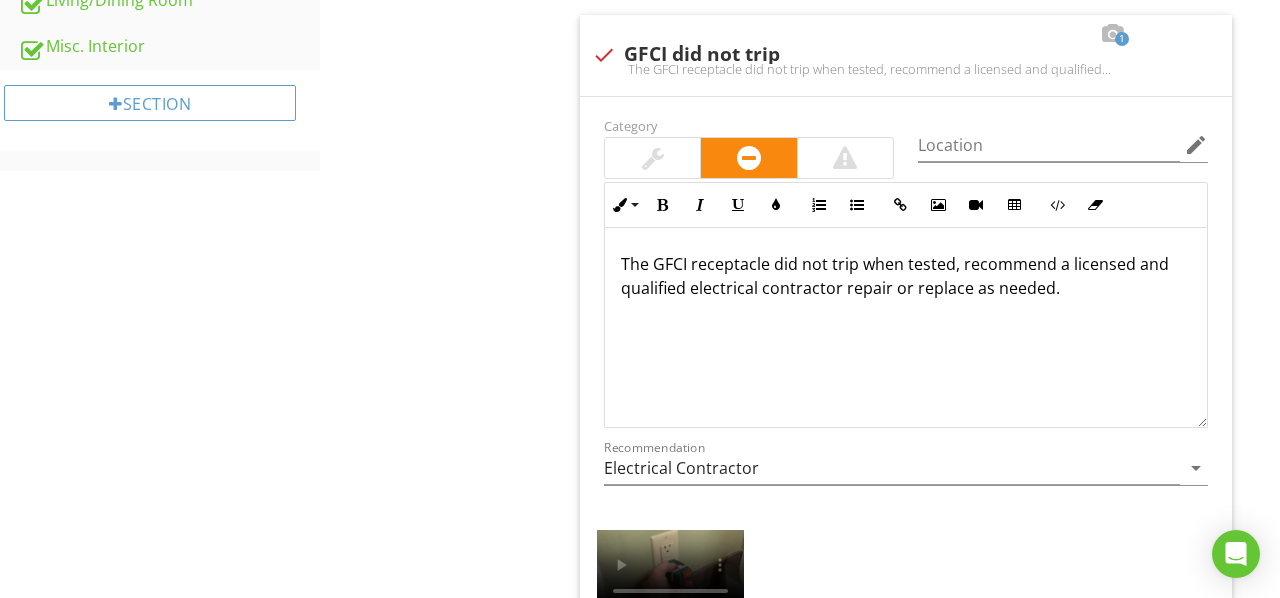 scroll, scrollTop: 1550, scrollLeft: 0, axis: vertical 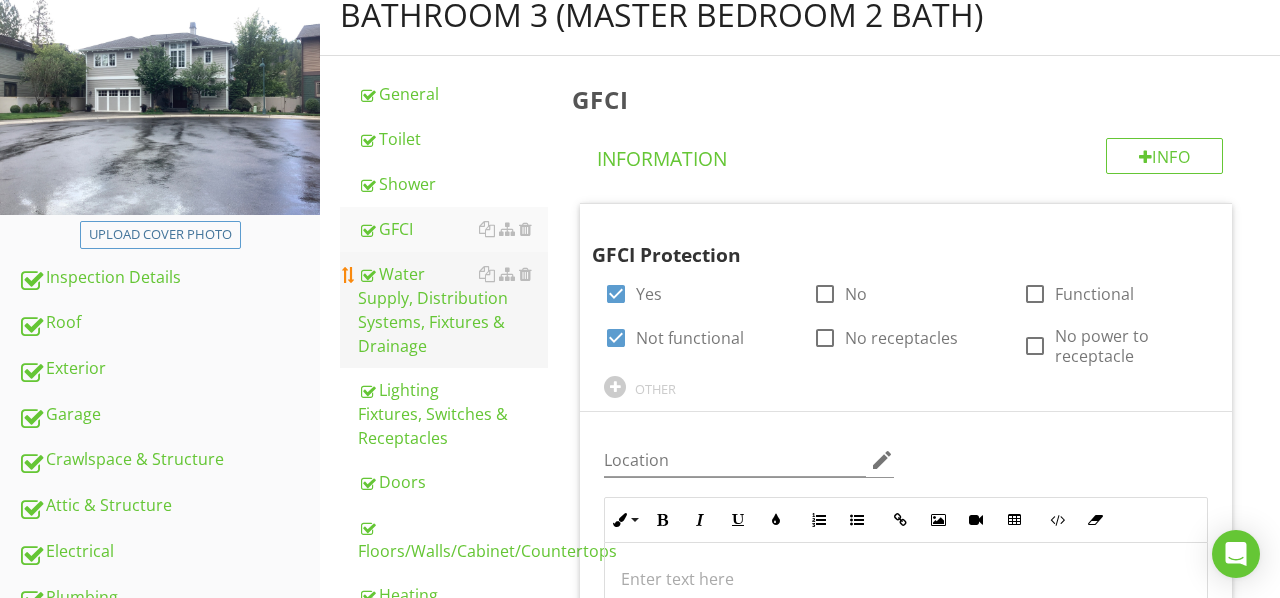 click on "Water Supply, Distribution Systems, Fixtures & Drainage" at bounding box center (453, 310) 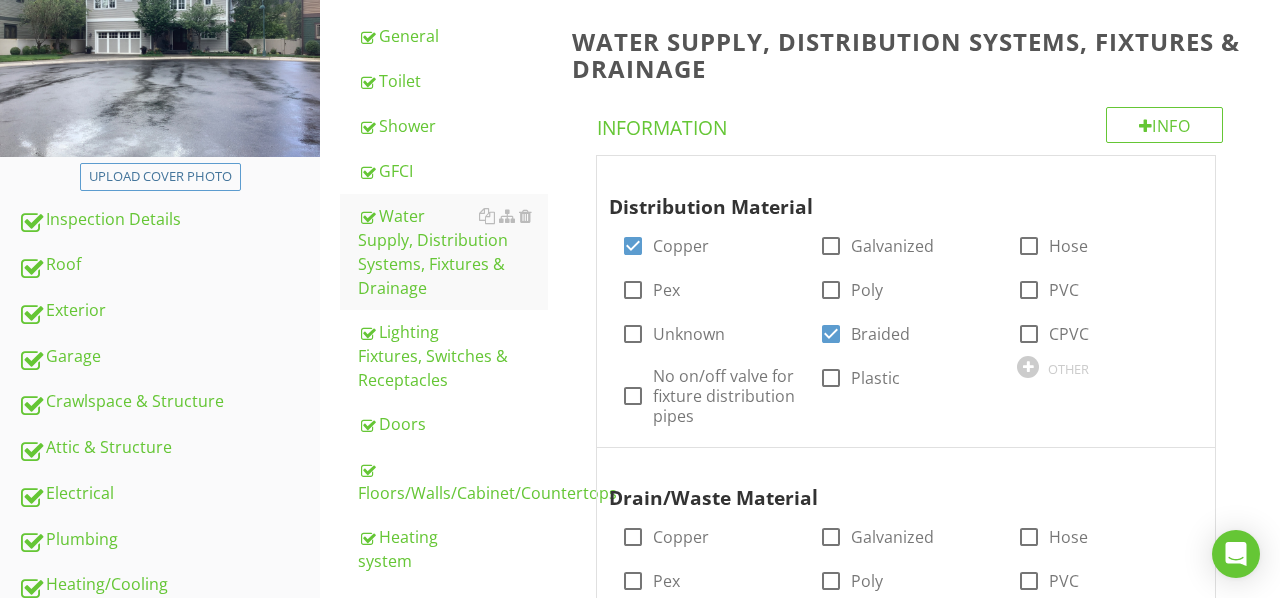 scroll, scrollTop: 301, scrollLeft: 0, axis: vertical 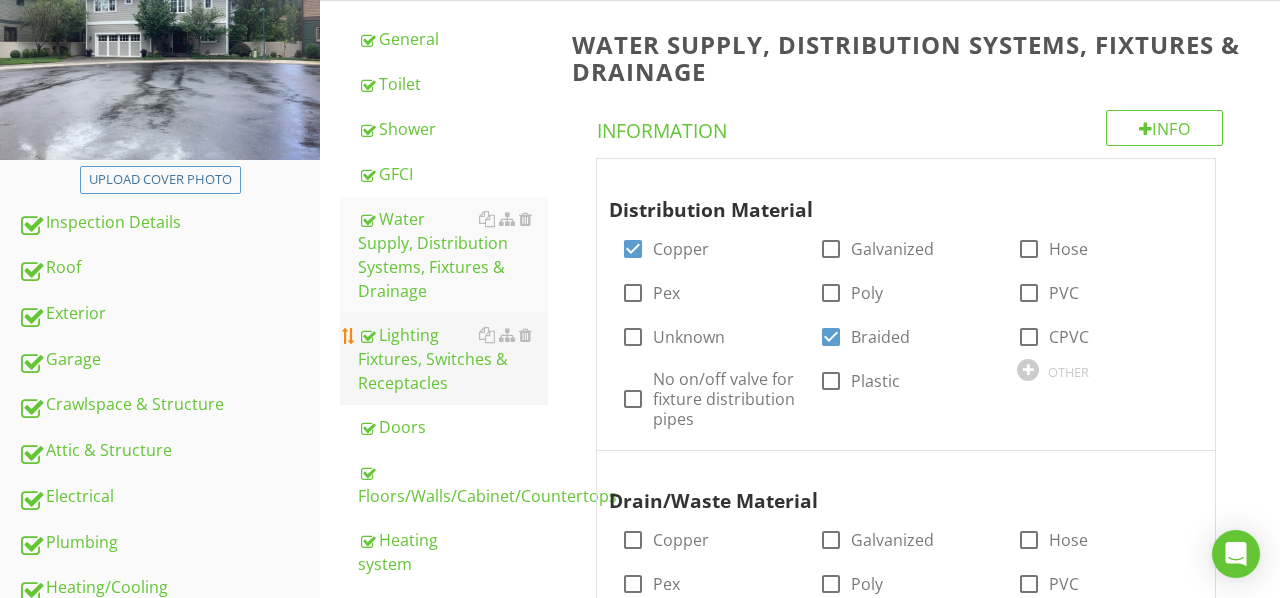 click on "Lighting Fixtures, Switches & Receptacles" at bounding box center [453, 359] 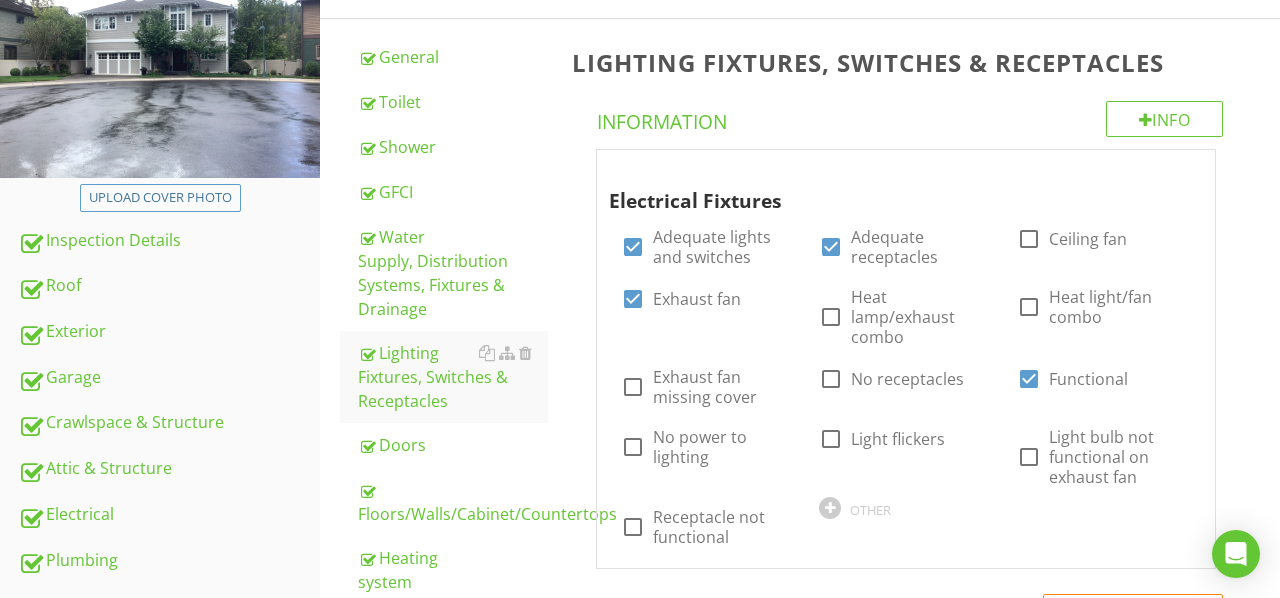 scroll, scrollTop: 273, scrollLeft: 0, axis: vertical 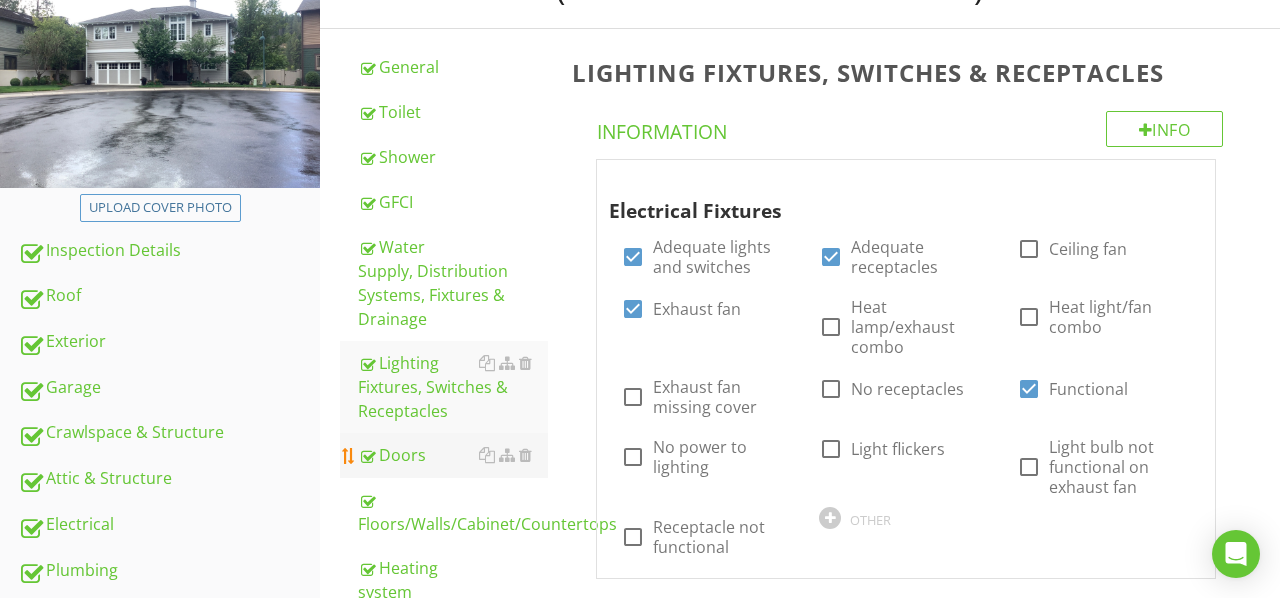 click on "Doors" at bounding box center [453, 455] 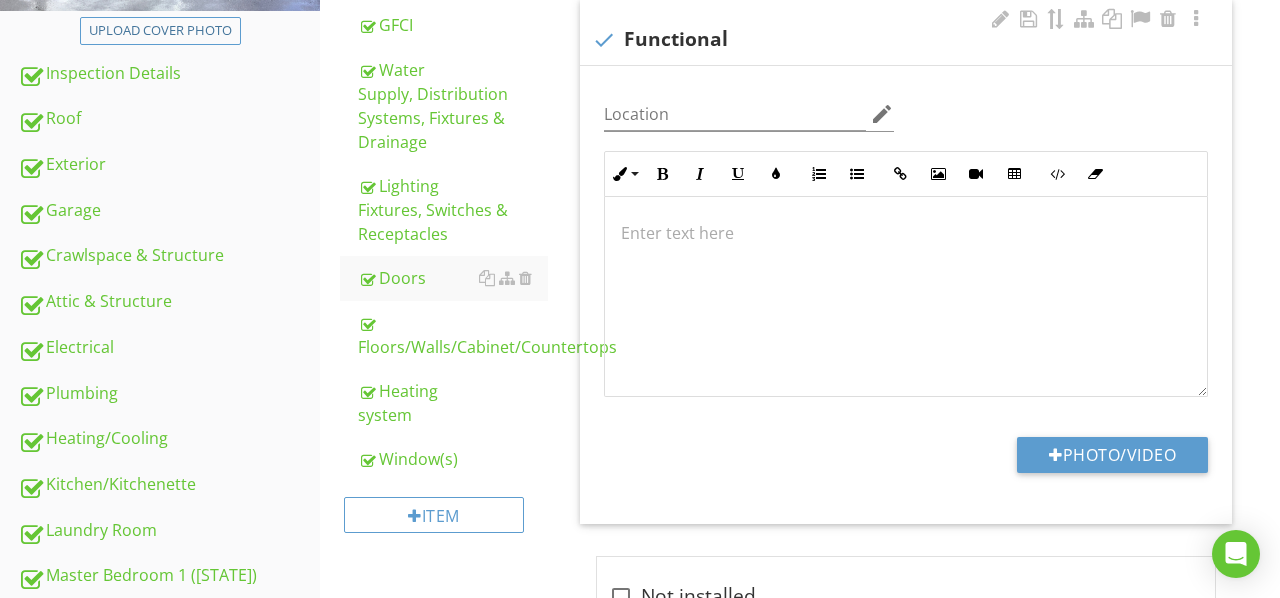 scroll, scrollTop: 426, scrollLeft: 0, axis: vertical 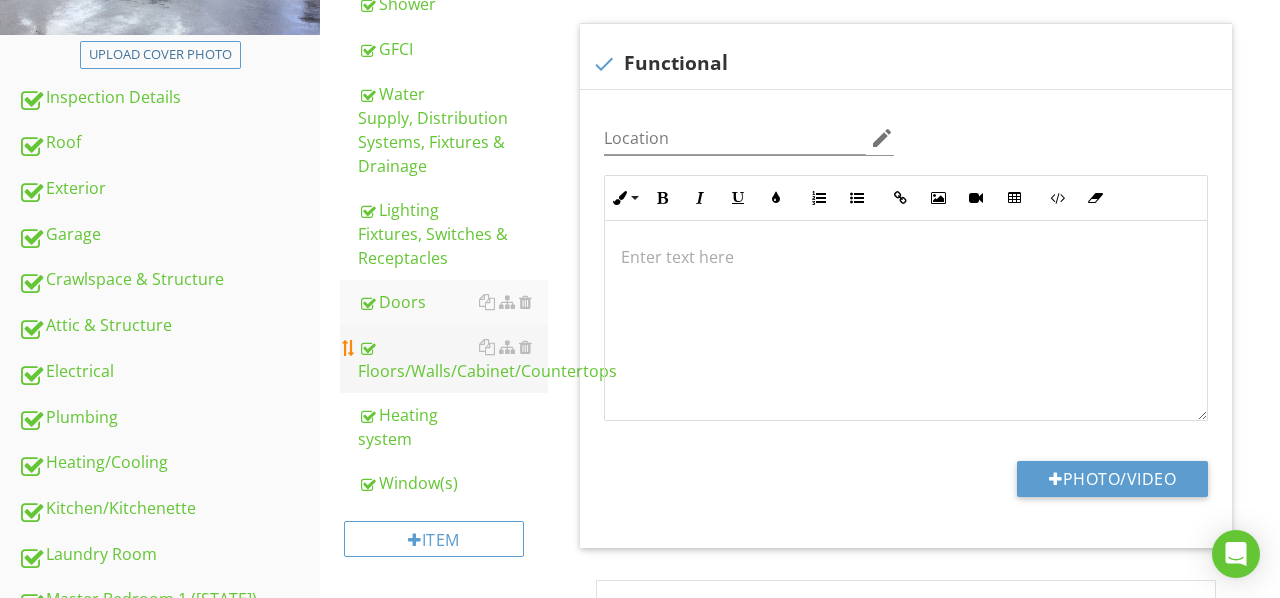 click on "Floors/Walls/Cabinet/Countertops" at bounding box center [453, 359] 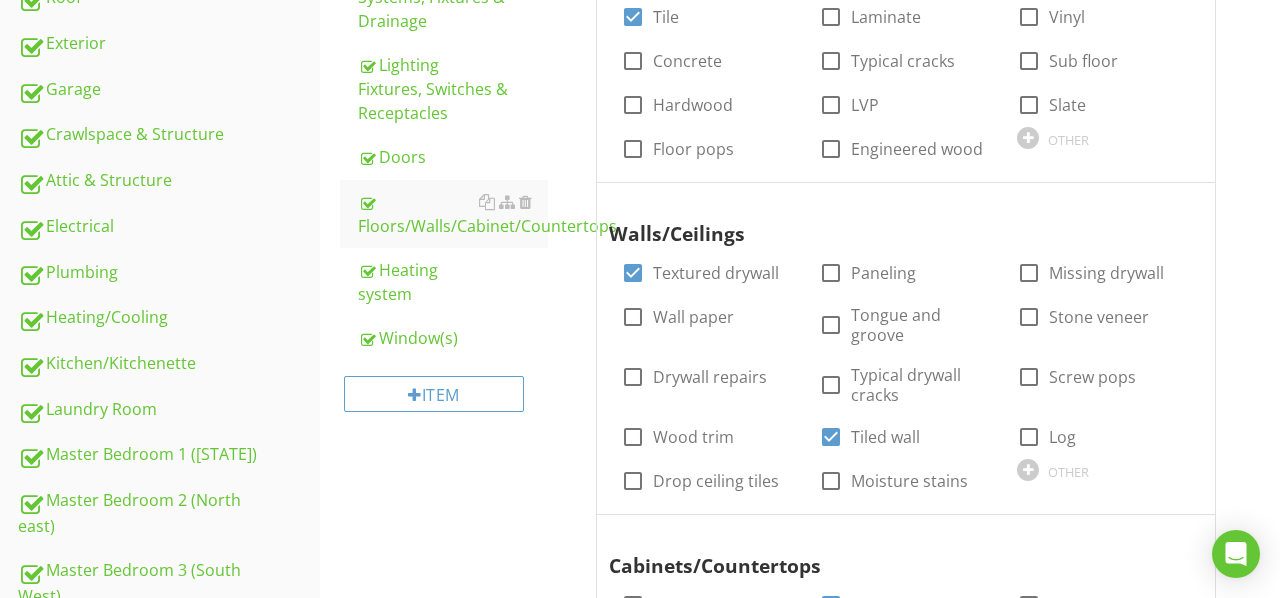 scroll, scrollTop: 556, scrollLeft: 0, axis: vertical 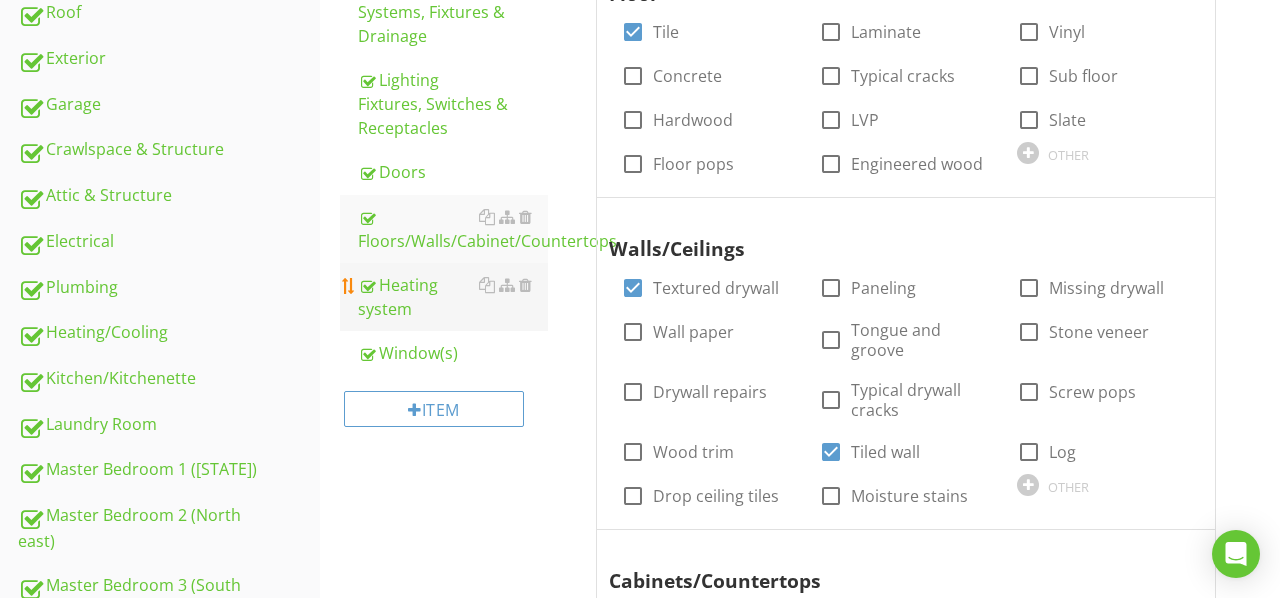 click on "Heating system" at bounding box center [453, 297] 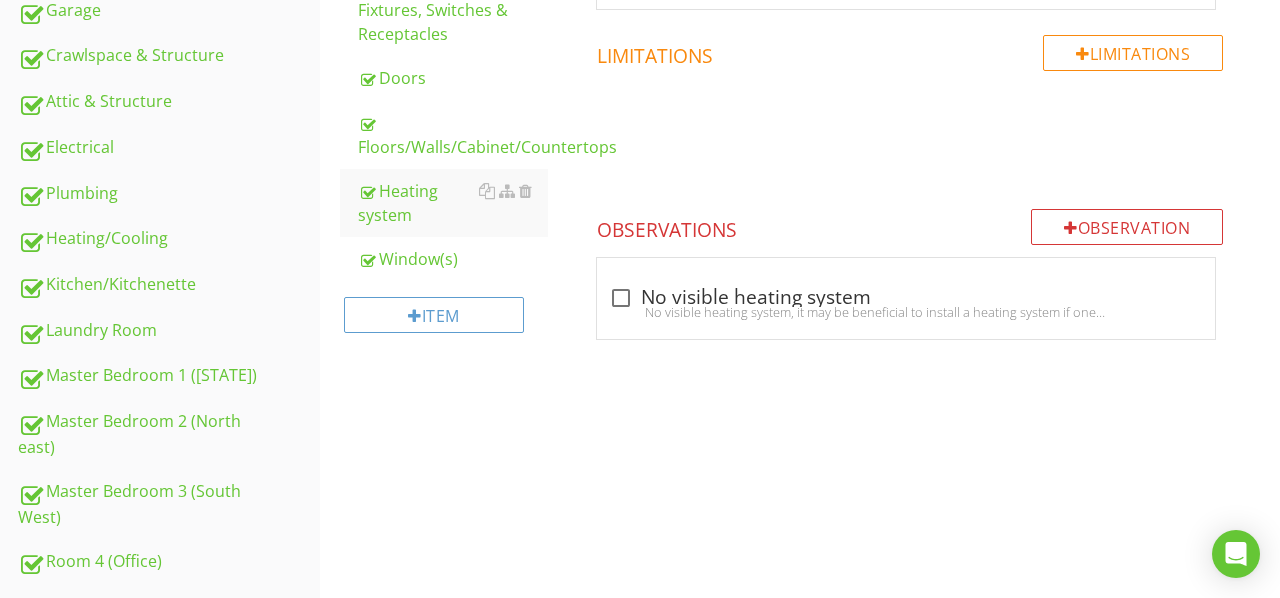 scroll, scrollTop: 670, scrollLeft: 0, axis: vertical 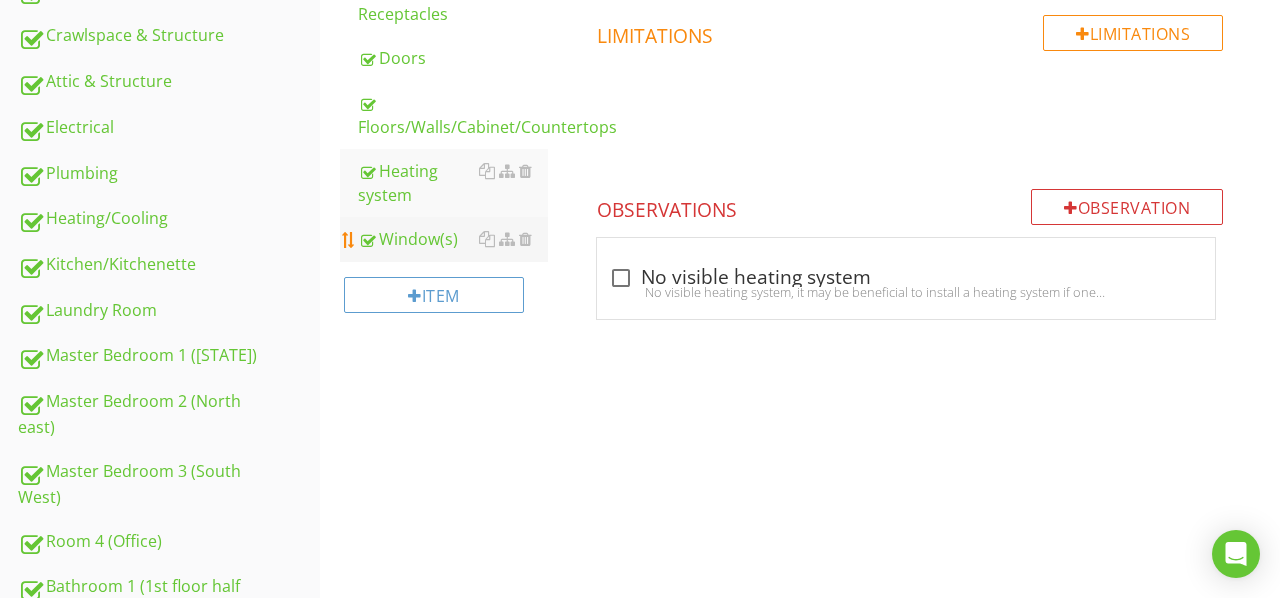 click on "Window(s)" at bounding box center (453, 239) 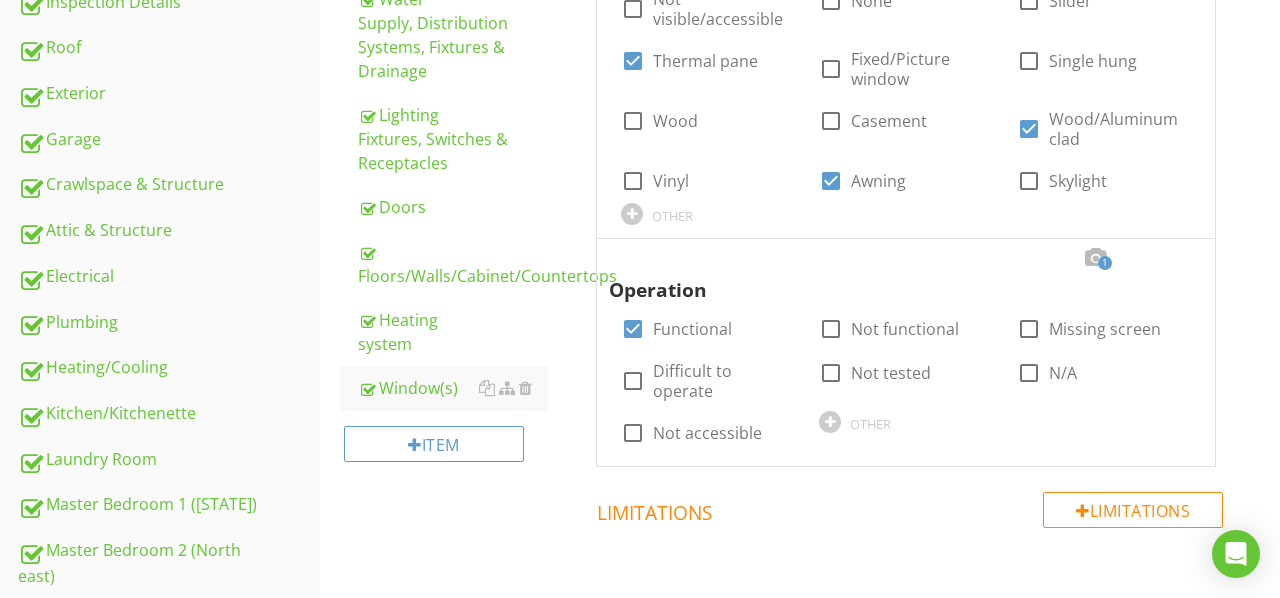 scroll, scrollTop: 447, scrollLeft: 0, axis: vertical 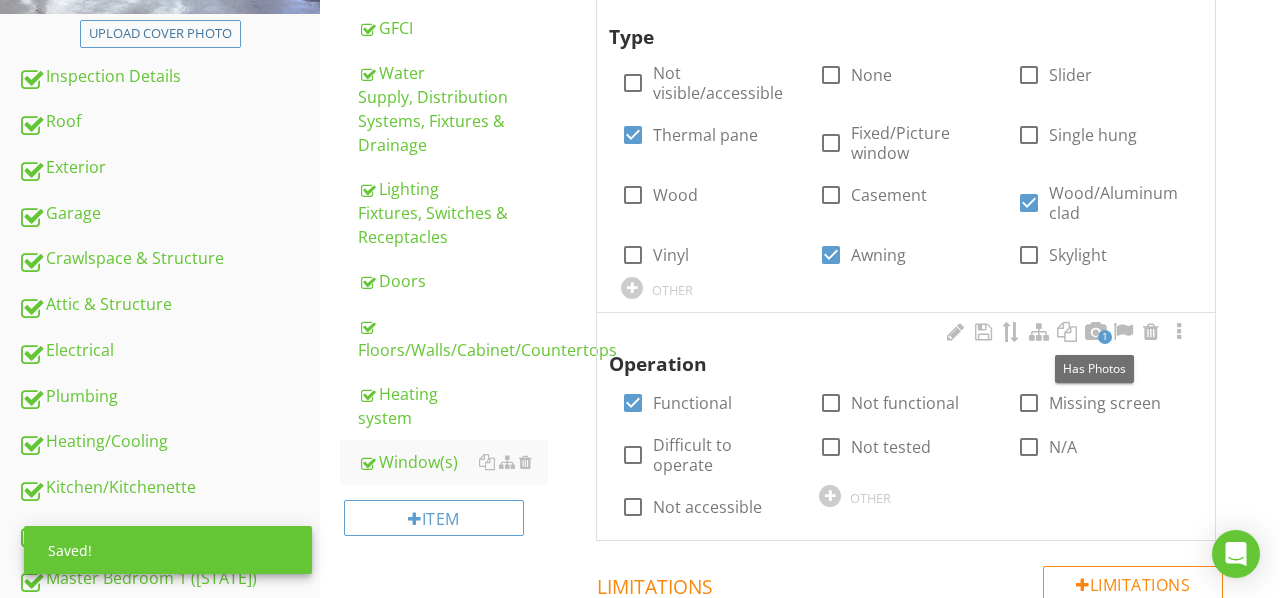 click on "1" at bounding box center (1105, 337) 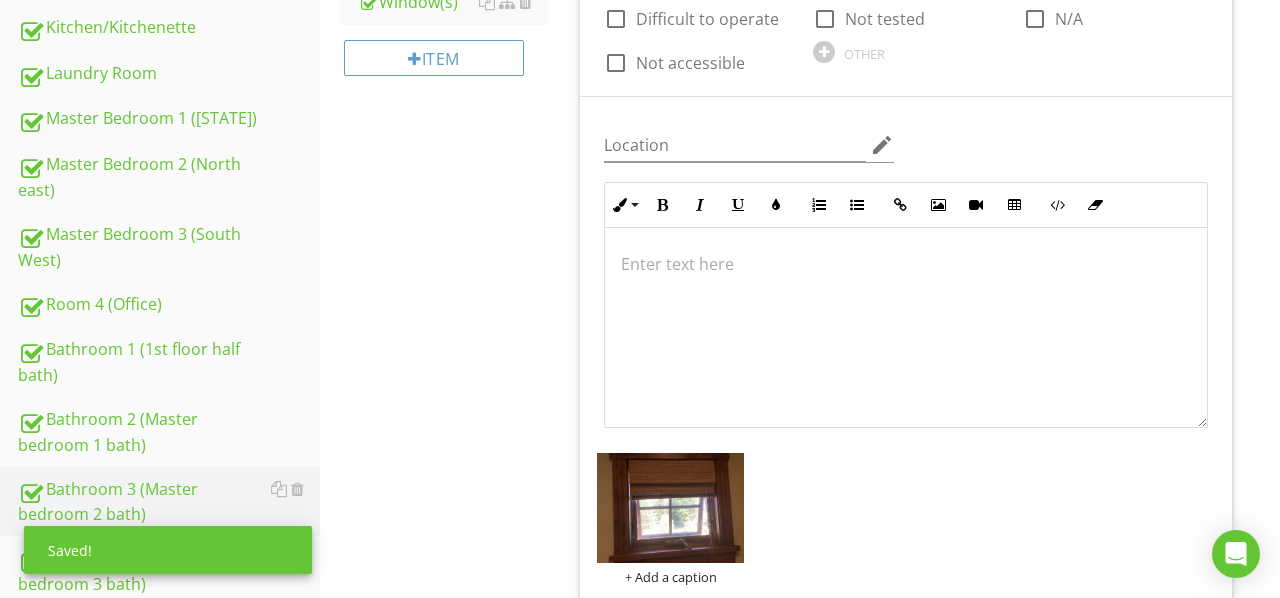 scroll, scrollTop: 908, scrollLeft: 0, axis: vertical 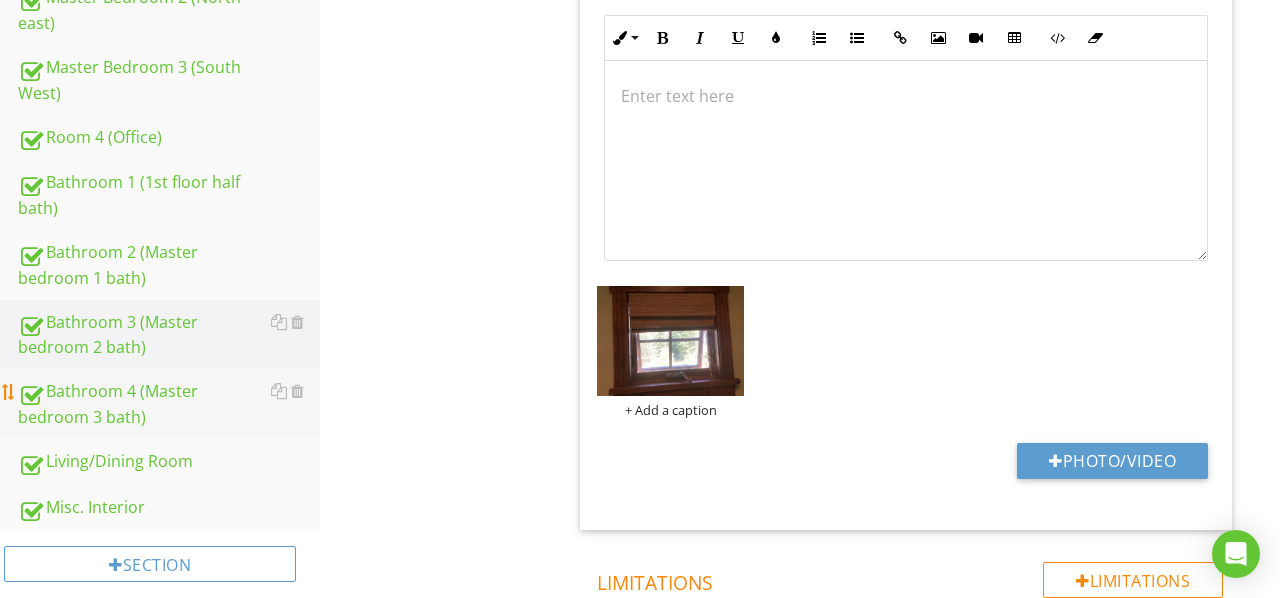 click on "Bathroom 4 (Master bedroom 3 bath)" at bounding box center (169, 404) 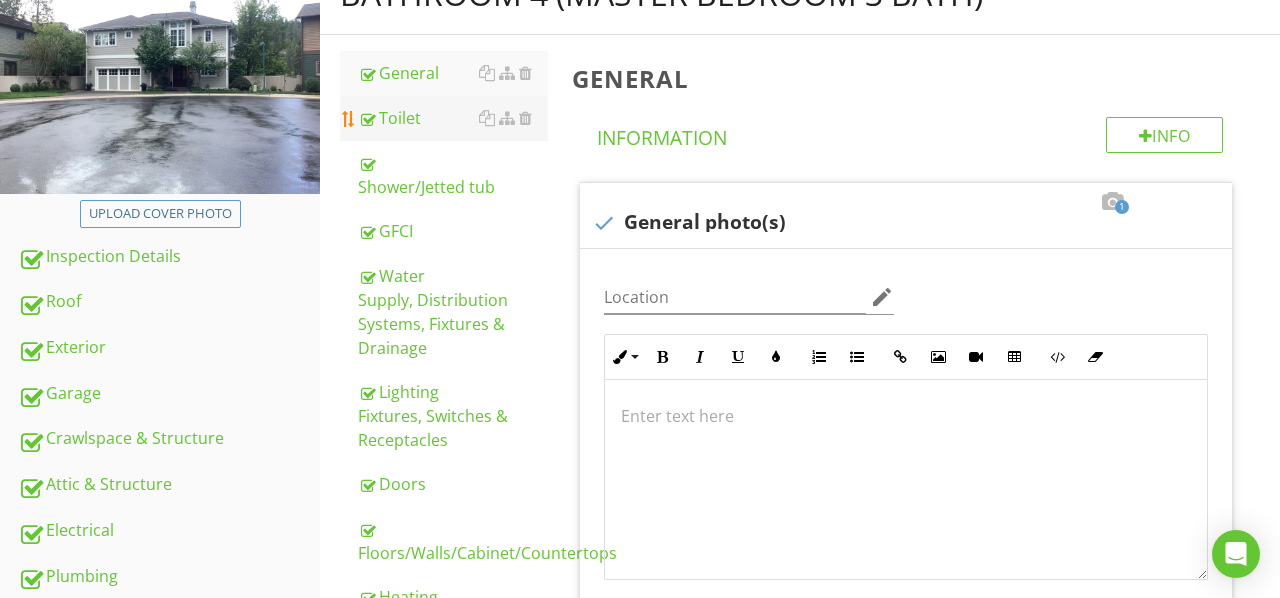 scroll, scrollTop: 253, scrollLeft: 0, axis: vertical 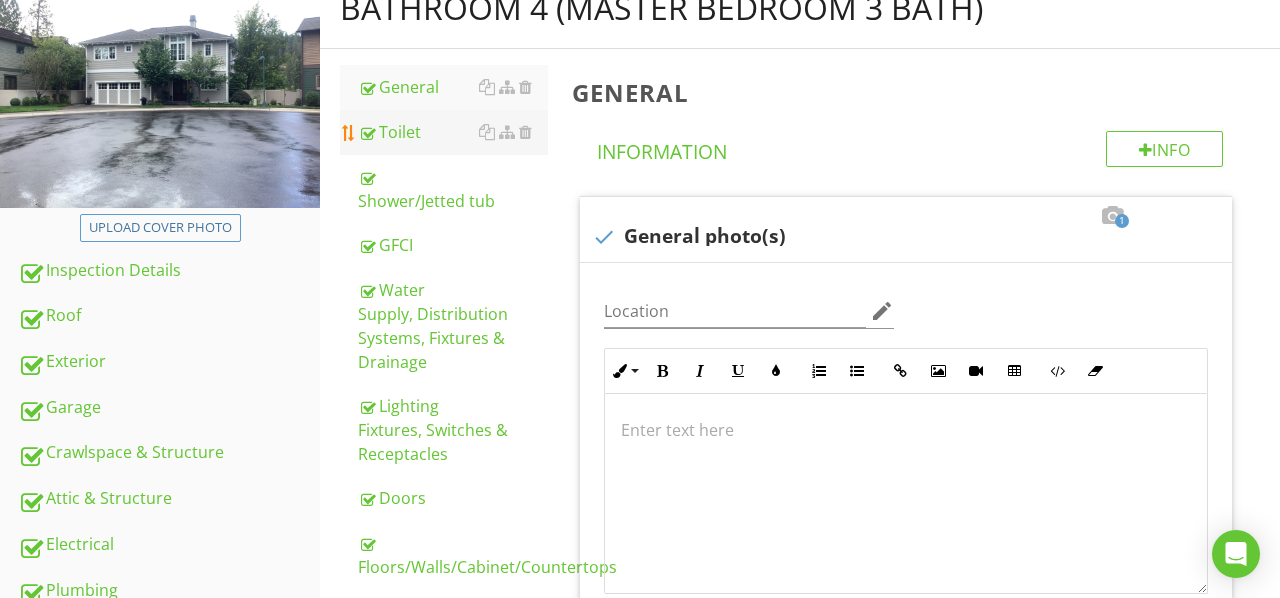 click on "Toilet" at bounding box center [453, 132] 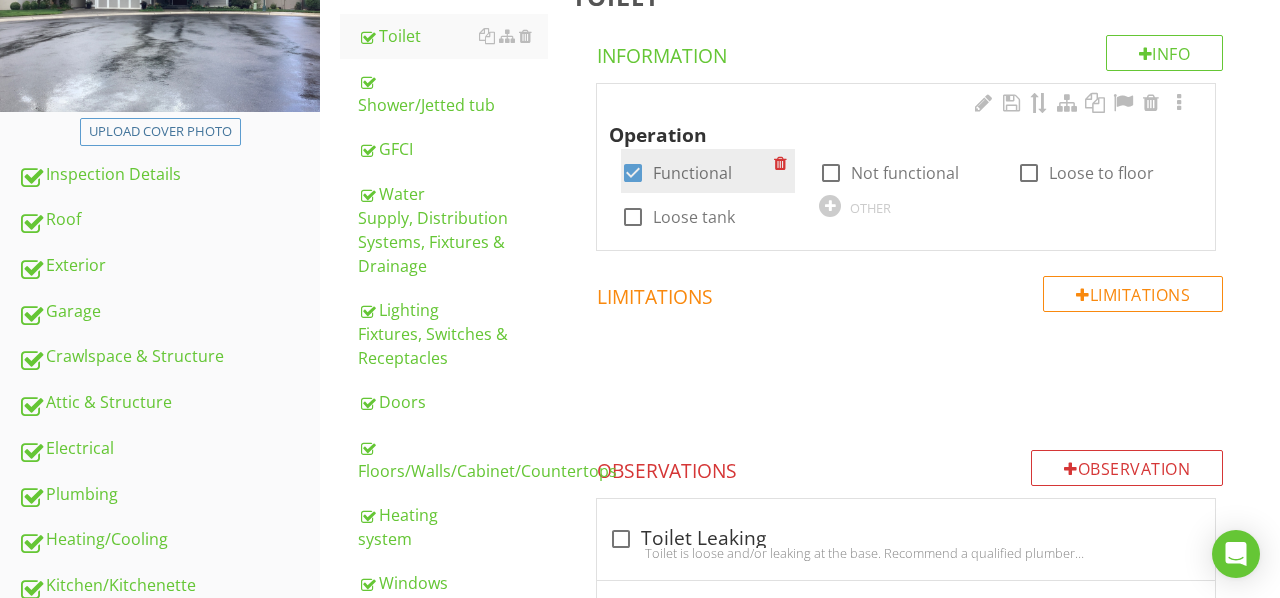 scroll, scrollTop: 336, scrollLeft: 0, axis: vertical 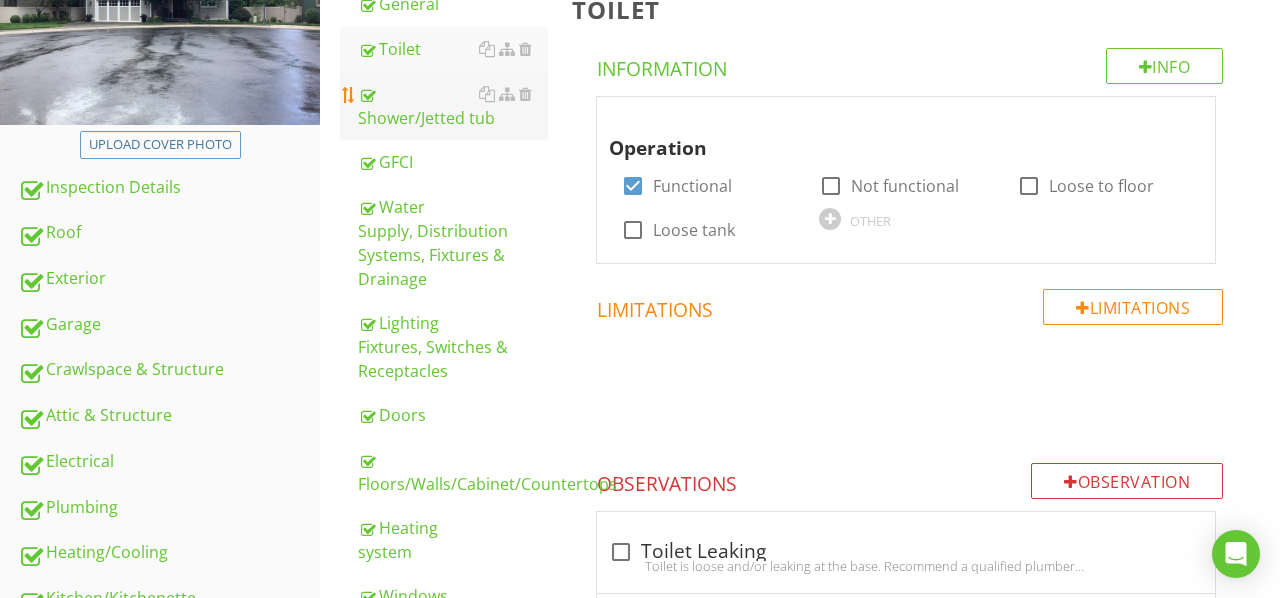 click on "Shower/Jetted tub" at bounding box center [453, 106] 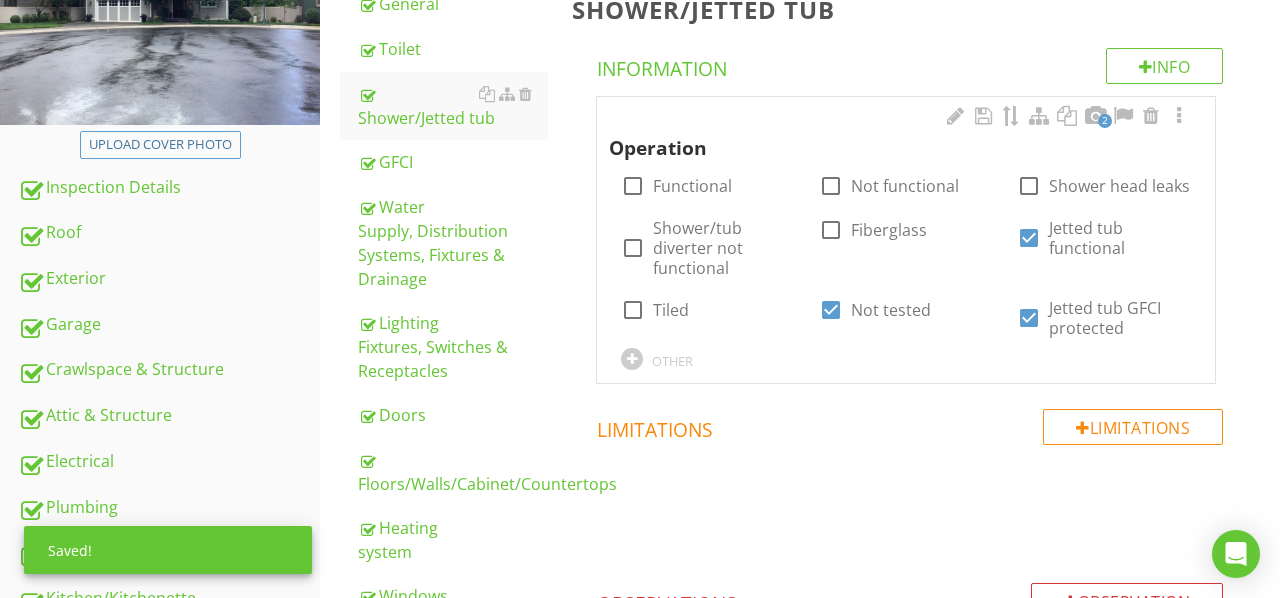 click on "2" at bounding box center (1105, 121) 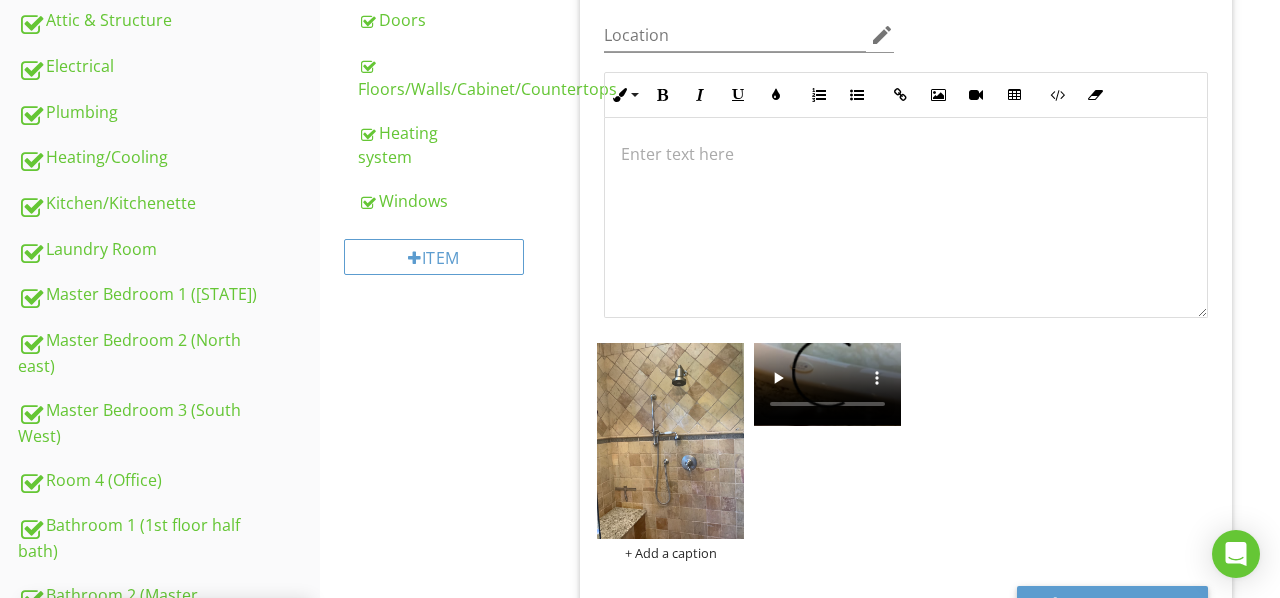 scroll, scrollTop: 816, scrollLeft: 0, axis: vertical 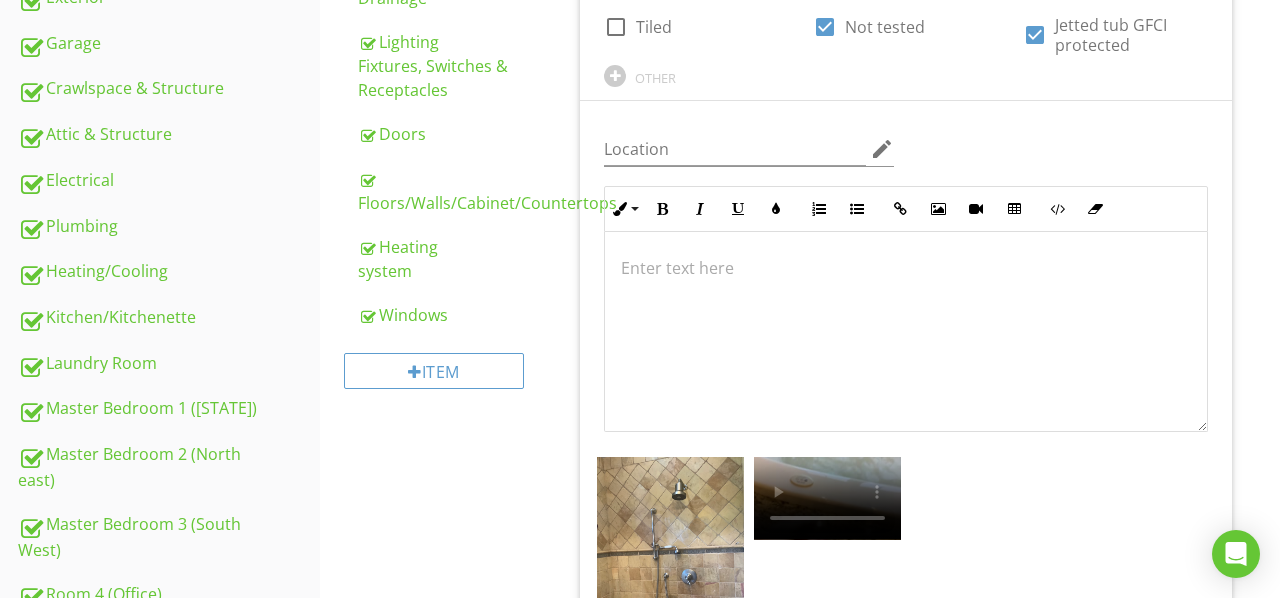 click at bounding box center (906, 268) 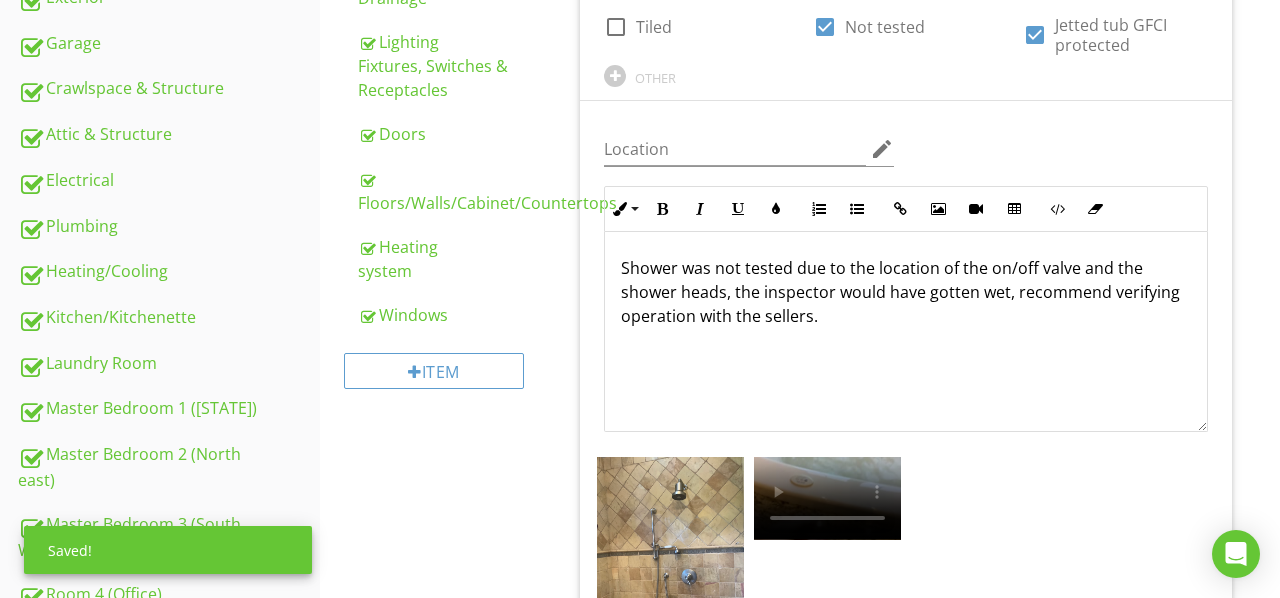 scroll, scrollTop: 1, scrollLeft: 0, axis: vertical 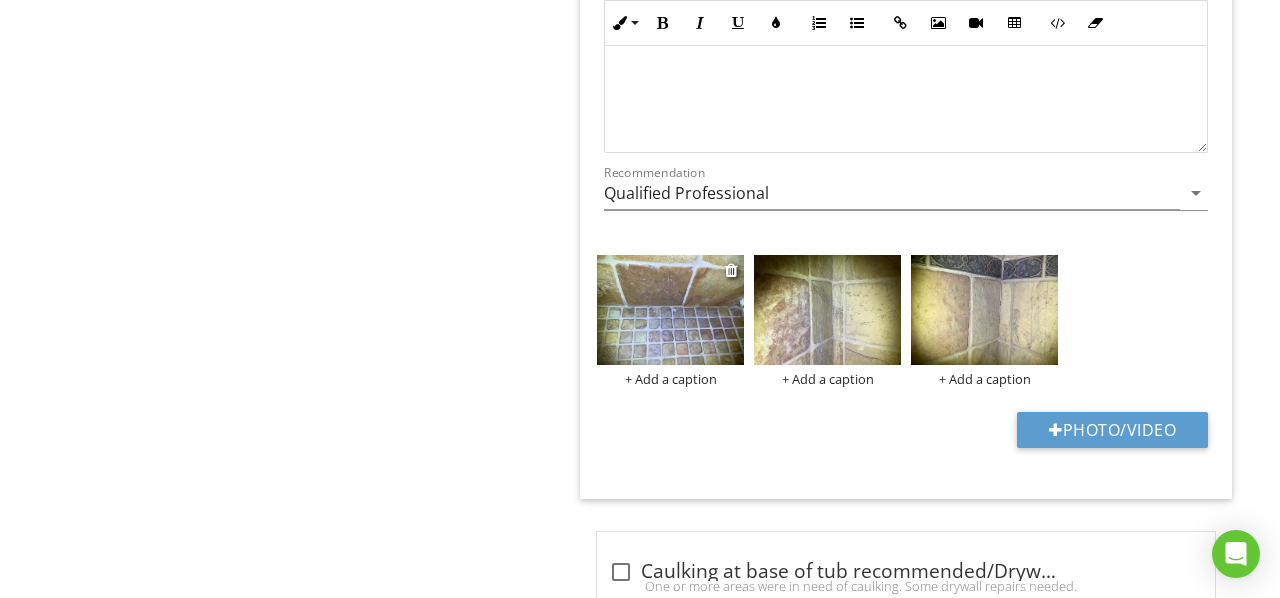 click at bounding box center (670, 310) 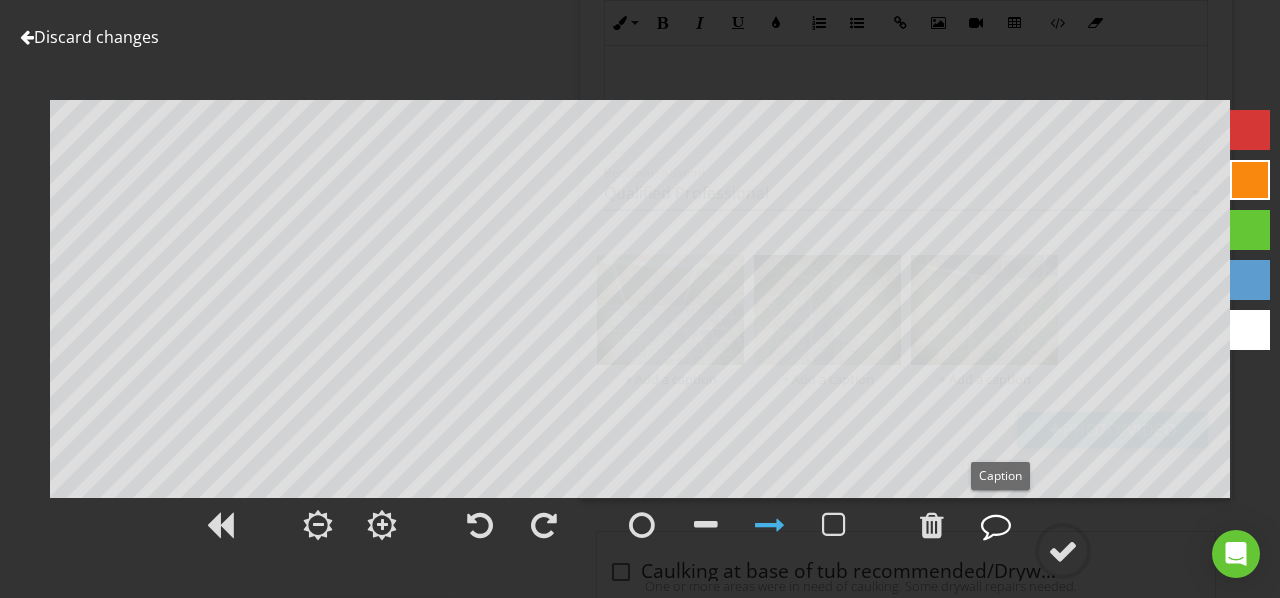 click at bounding box center [996, 525] 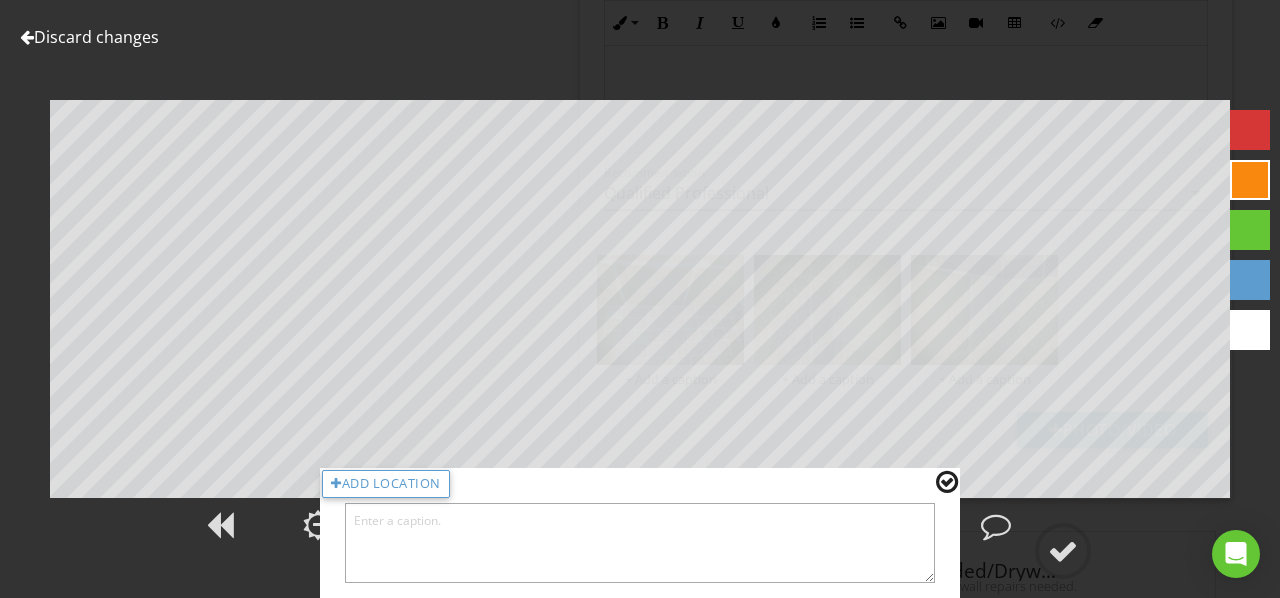 click at bounding box center [640, 543] 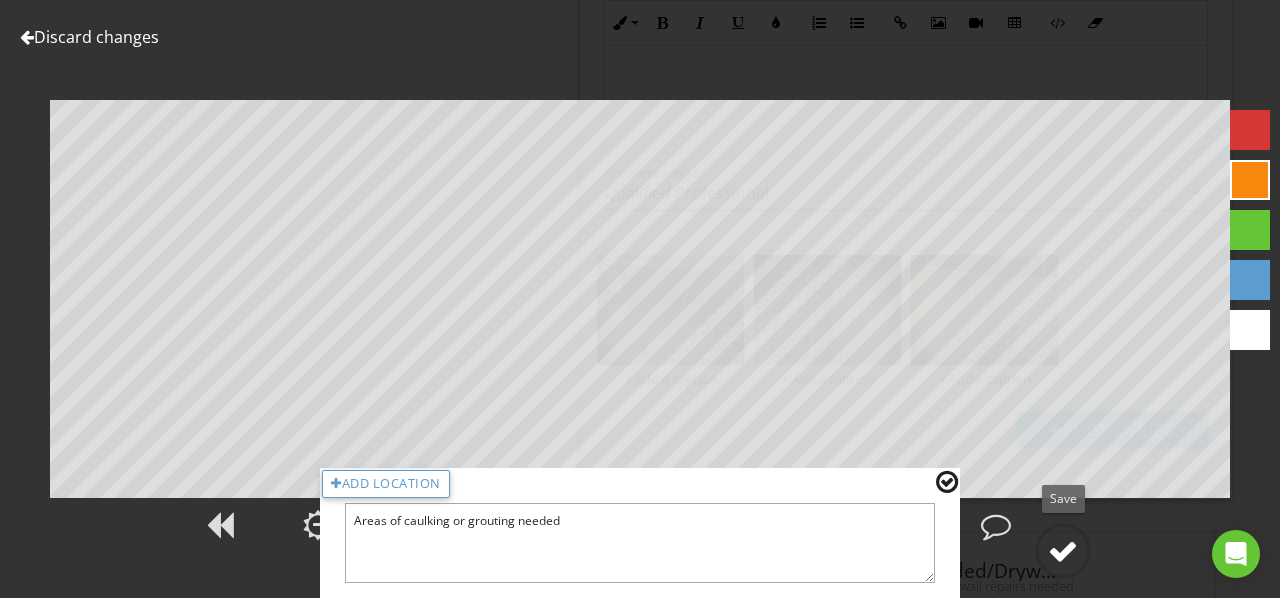 type on "Areas of caulking or grouting needed" 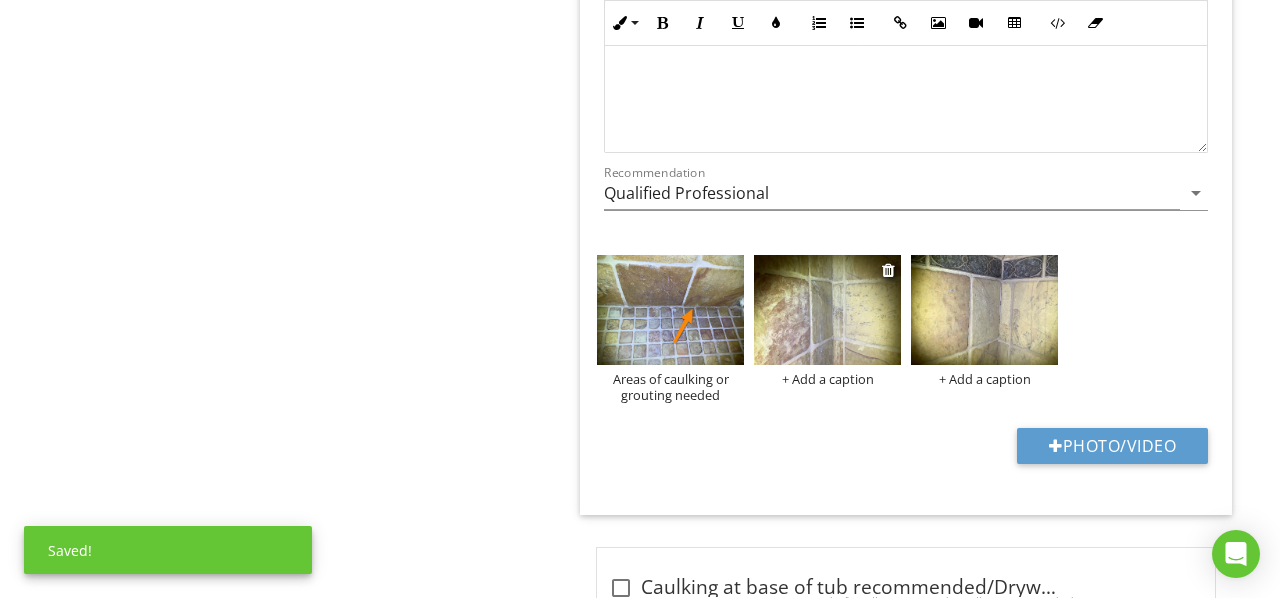 click at bounding box center [827, 310] 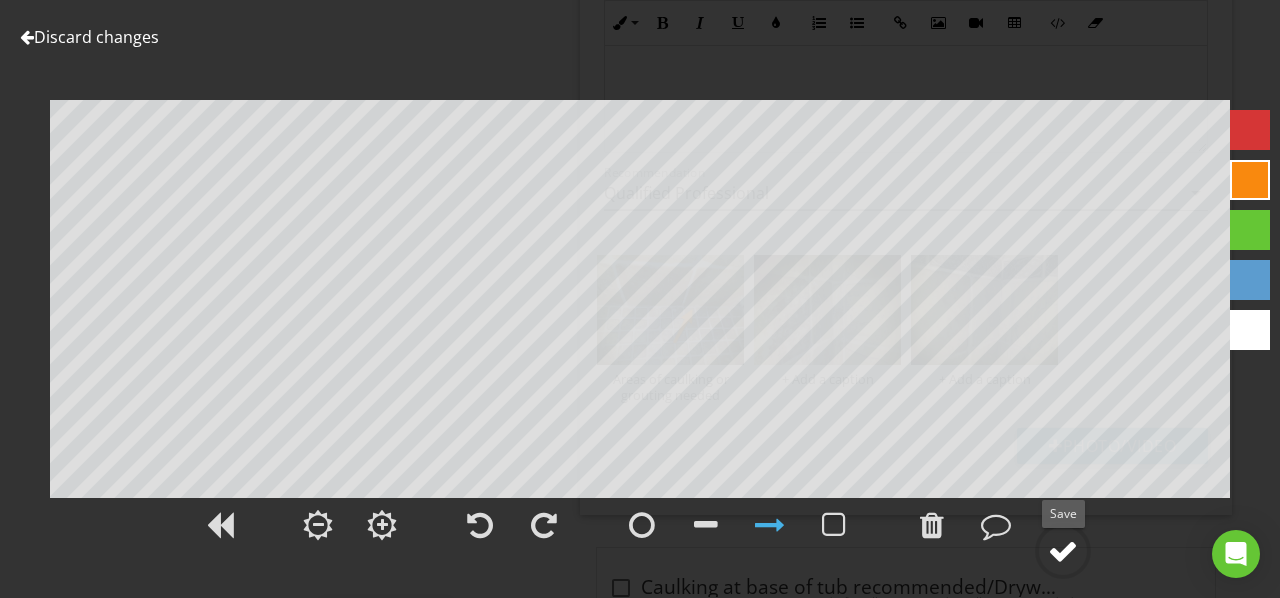 click at bounding box center (1063, 551) 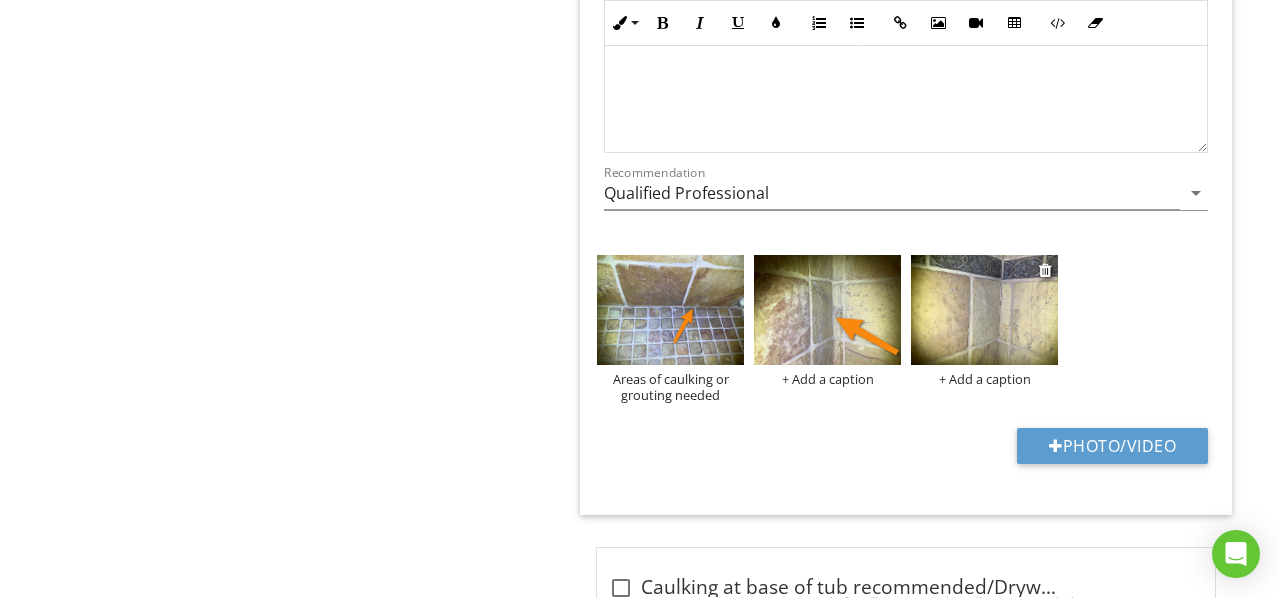 click at bounding box center (984, 310) 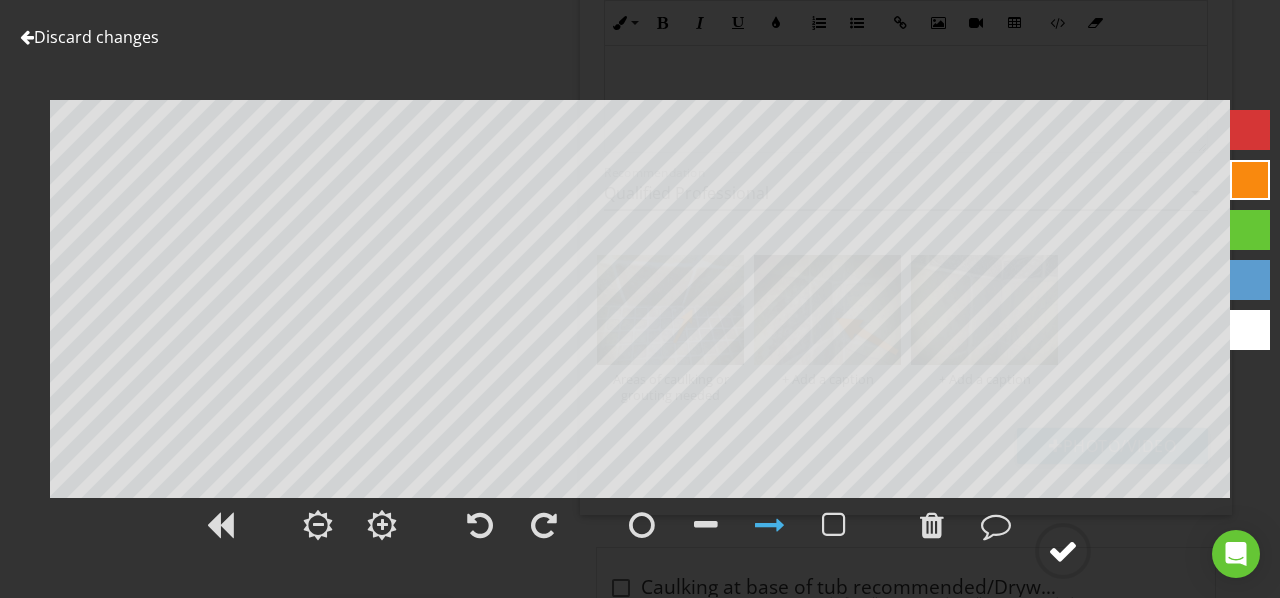 click at bounding box center [1063, 551] 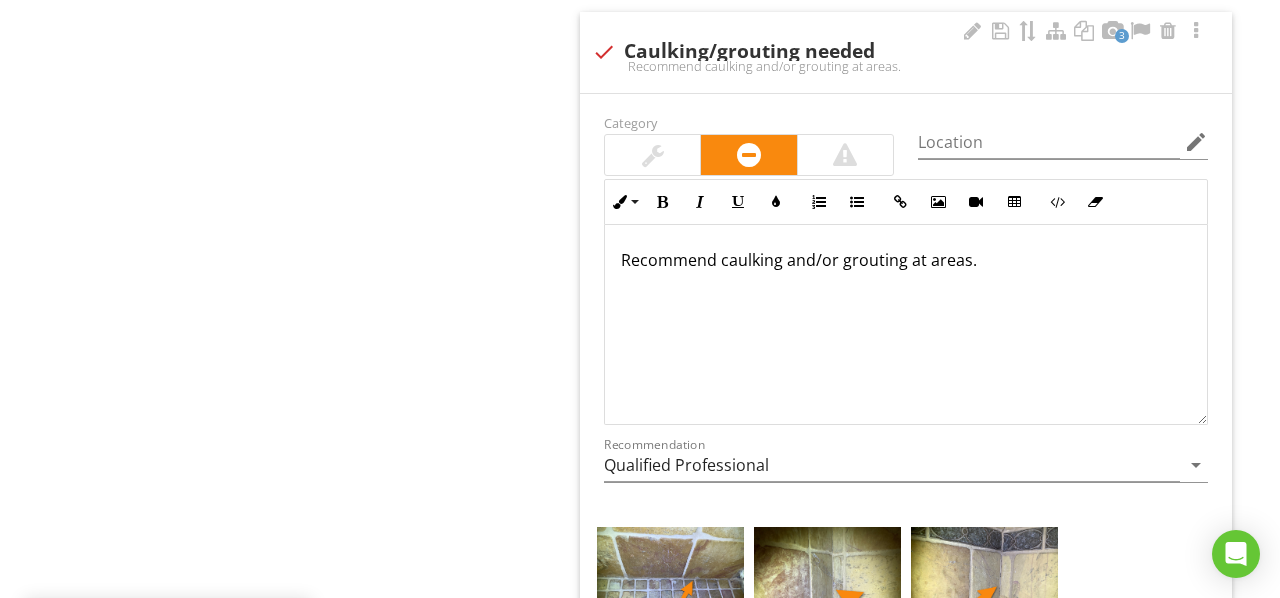 scroll, scrollTop: 1901, scrollLeft: 0, axis: vertical 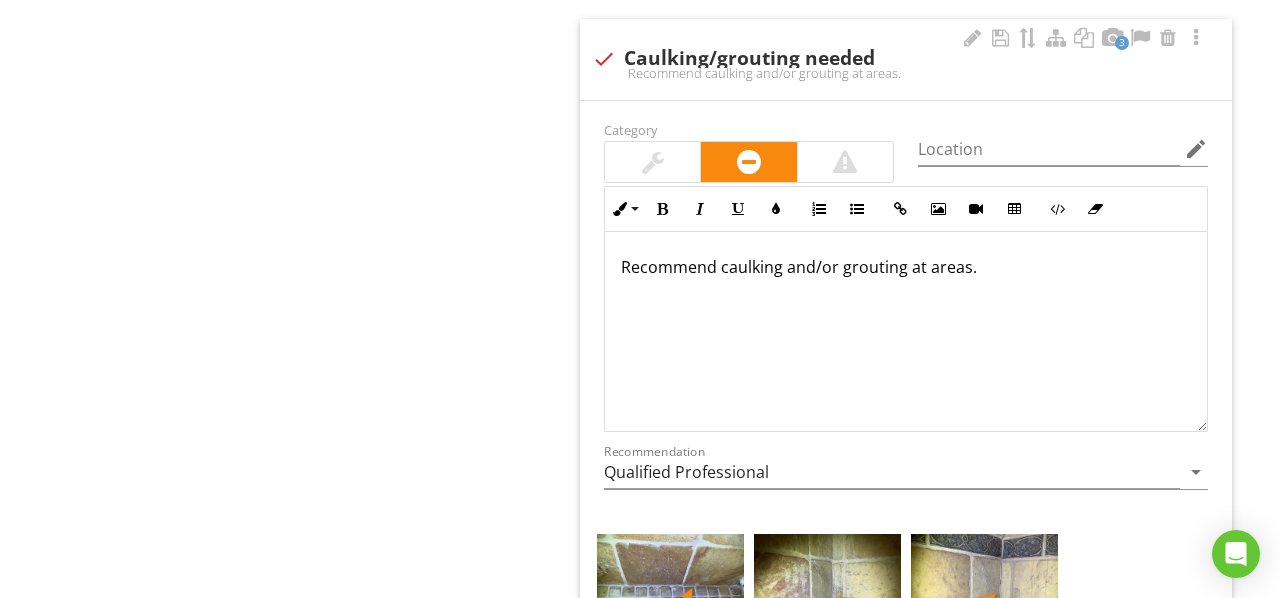 click on "Recommend caulking and/or grouting at areas." at bounding box center (906, 267) 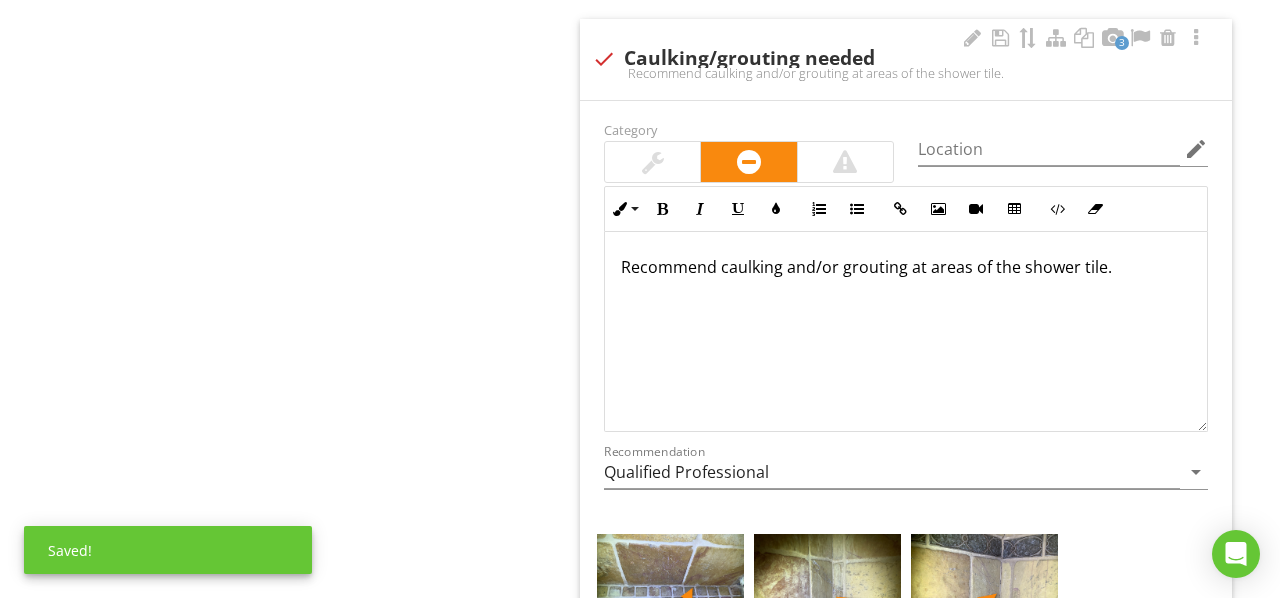 click on "Recommend caulking and/or grouting at areas of the shower tile." at bounding box center [906, 331] 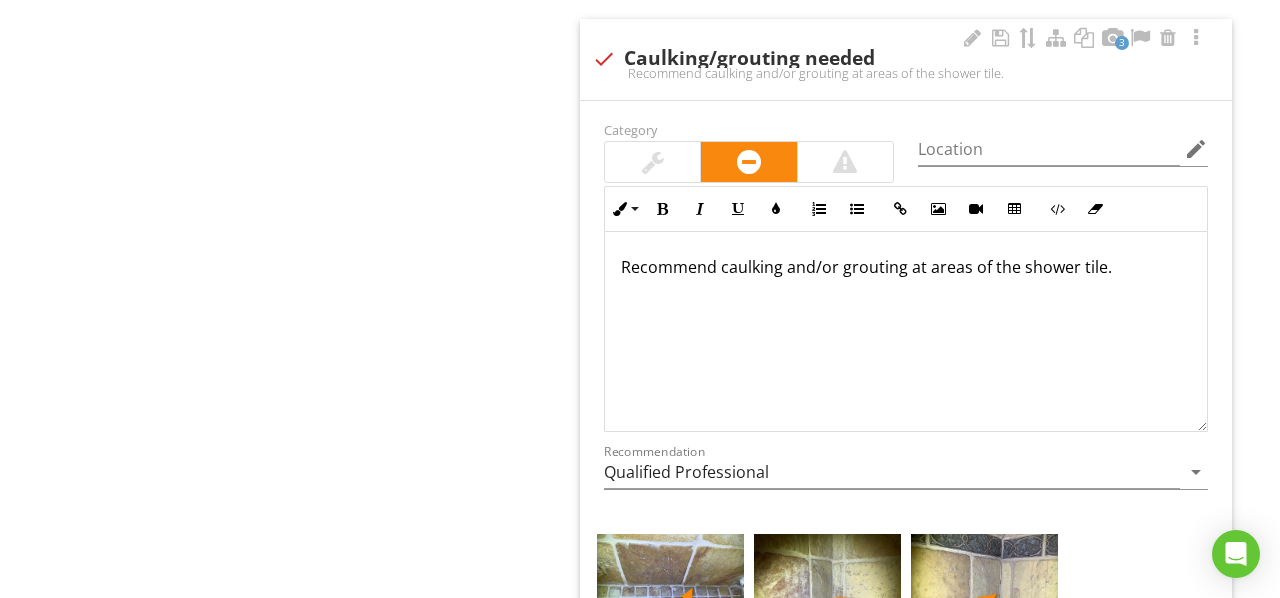 scroll, scrollTop: 0, scrollLeft: 0, axis: both 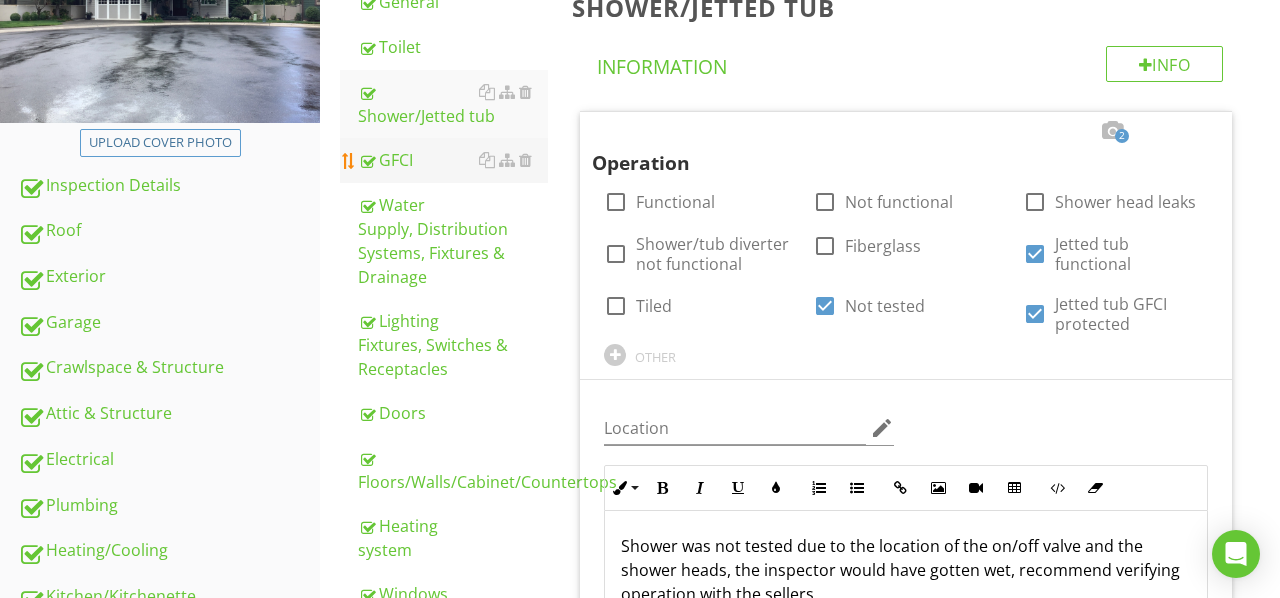 click on "GFCI" at bounding box center (453, 160) 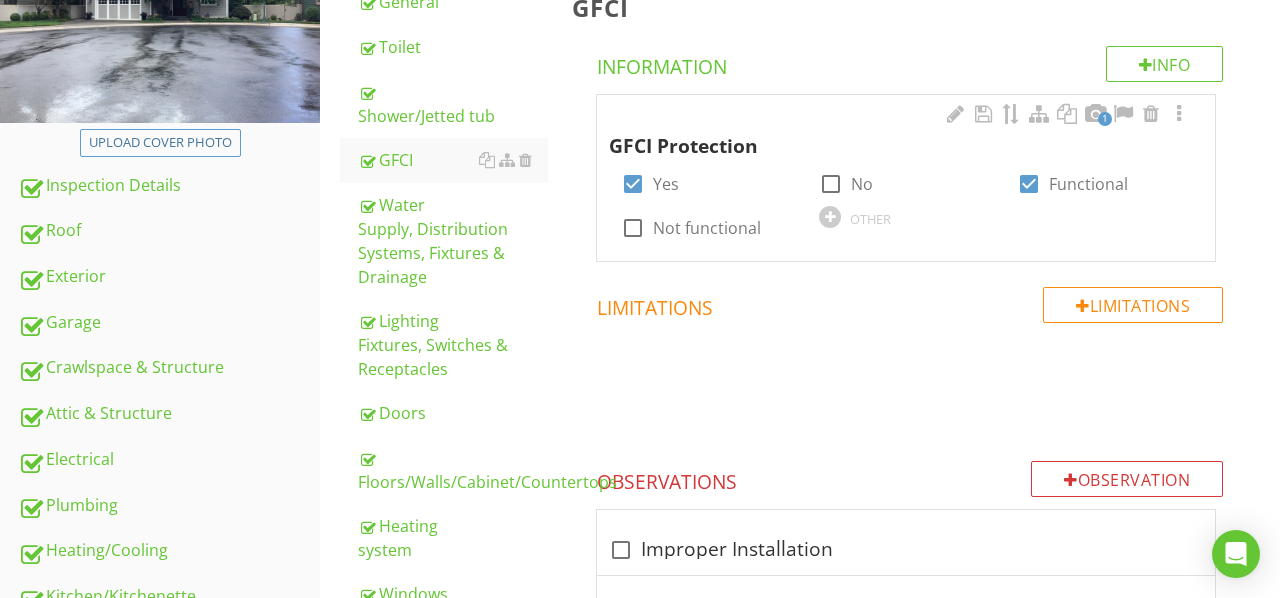 scroll, scrollTop: 354, scrollLeft: 0, axis: vertical 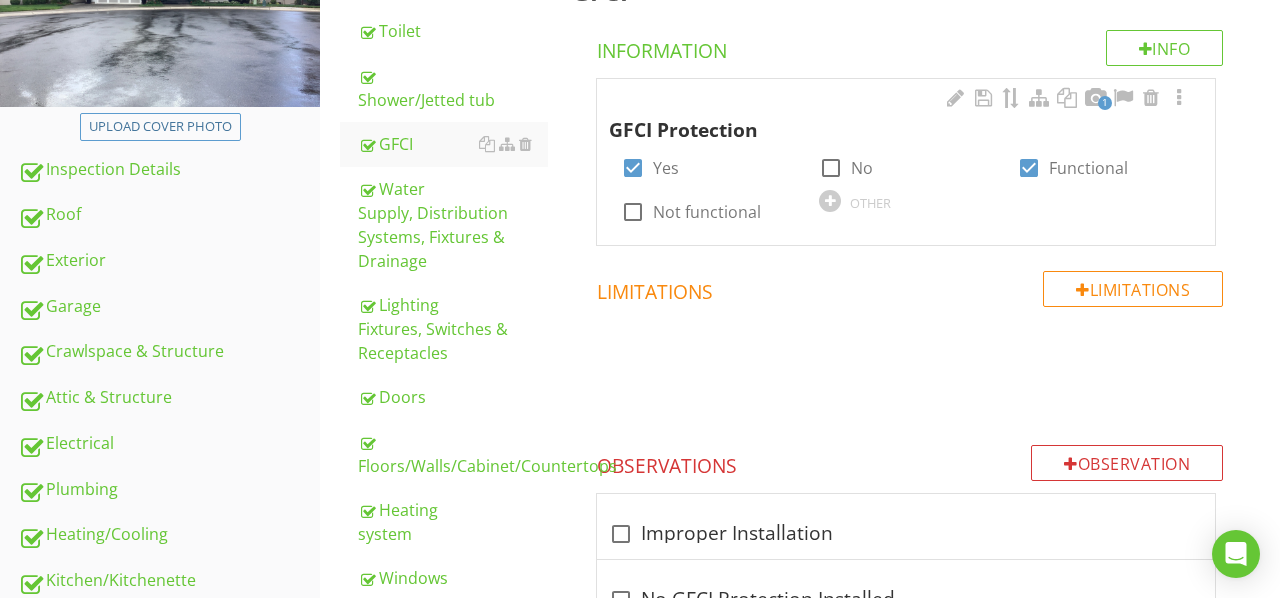 click on "1" at bounding box center (1105, 103) 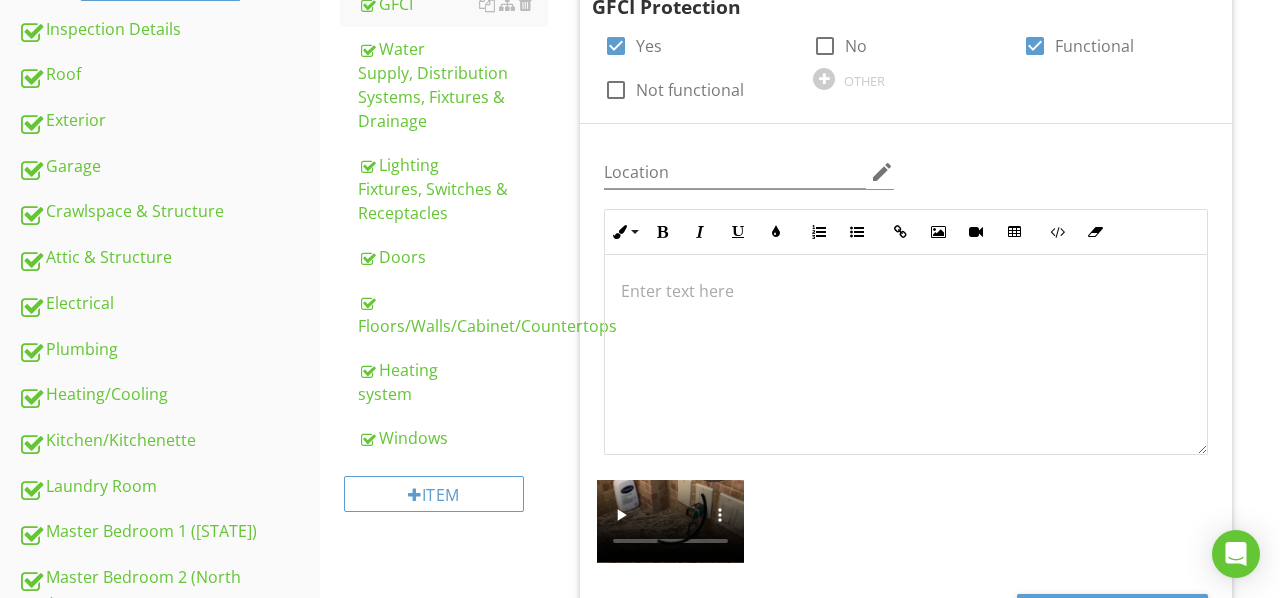 scroll, scrollTop: 579, scrollLeft: 0, axis: vertical 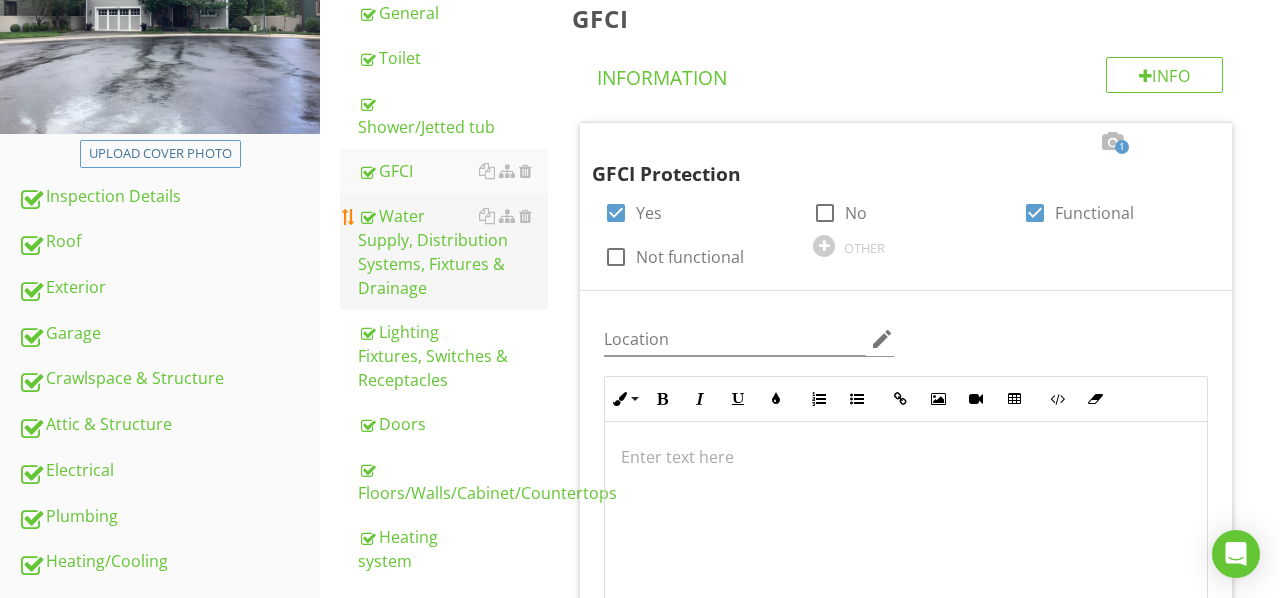click on "Water Supply, Distribution Systems, Fixtures & Drainage" at bounding box center (453, 252) 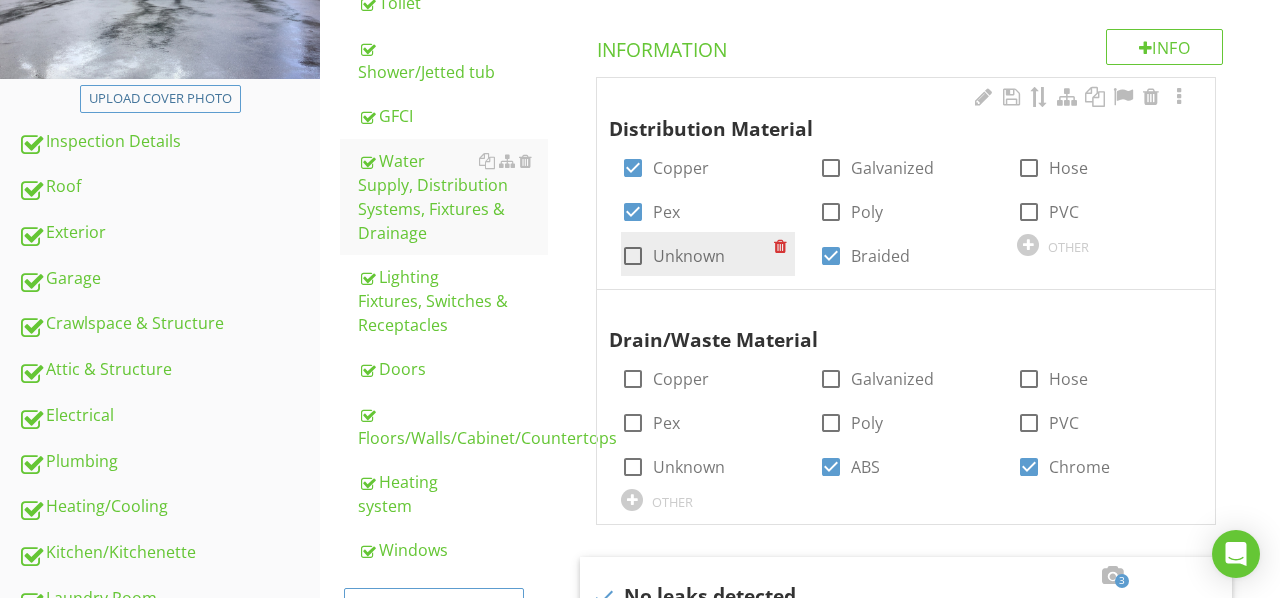 scroll, scrollTop: 344, scrollLeft: 0, axis: vertical 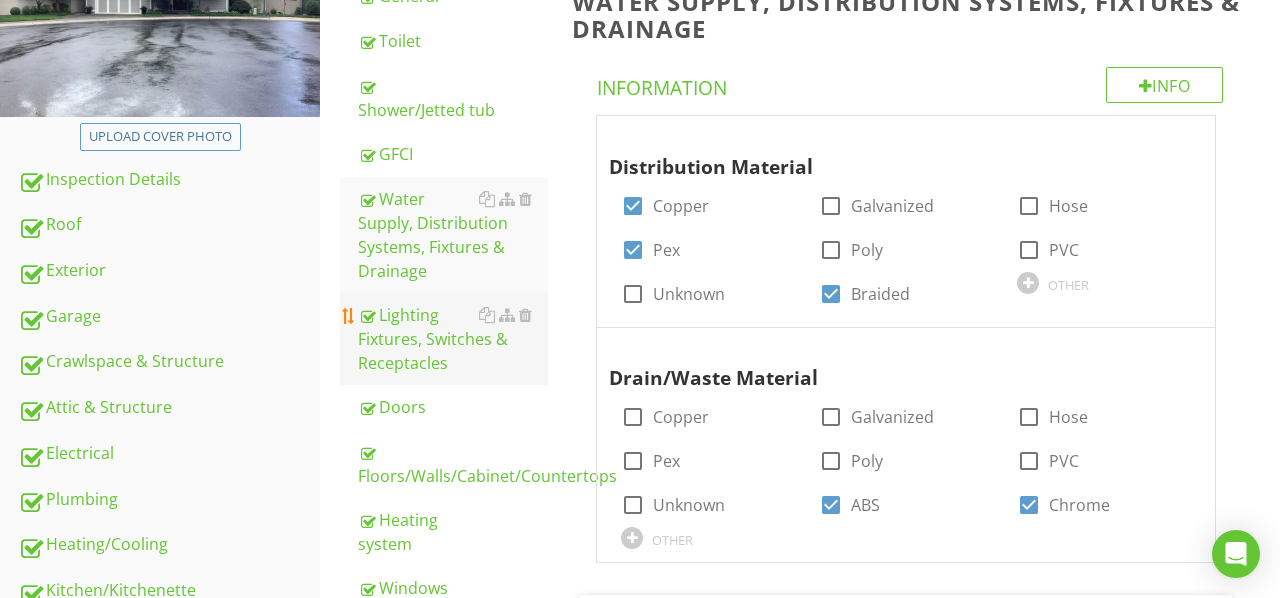 click on "Lighting Fixtures, Switches & Receptacles" at bounding box center (453, 339) 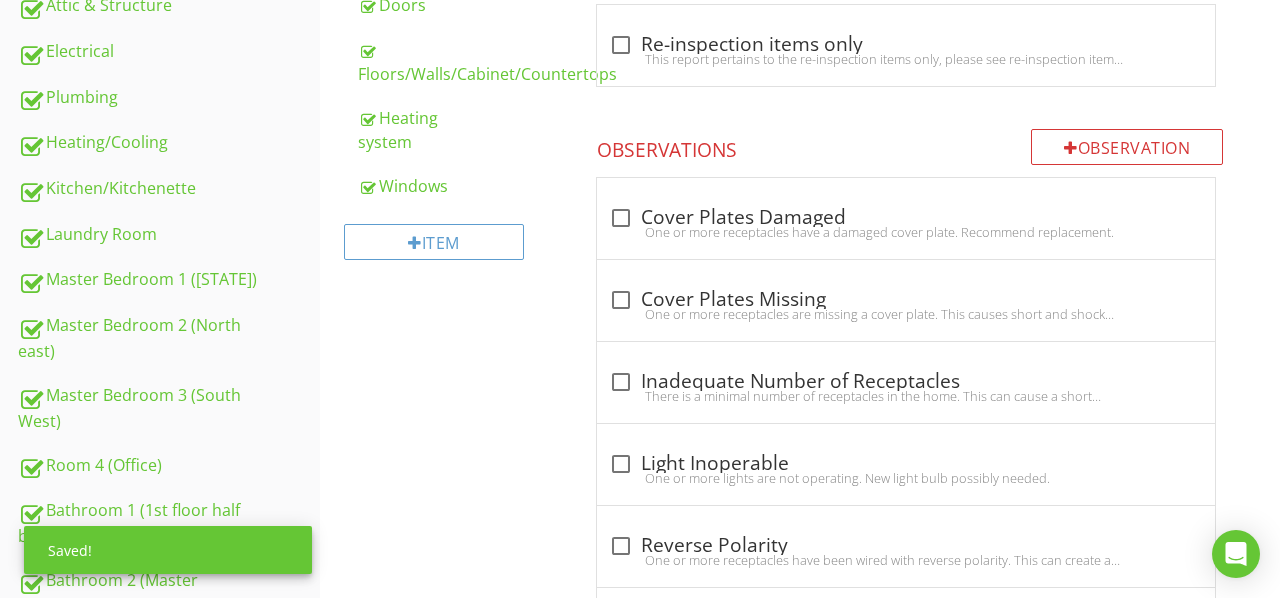 scroll, scrollTop: 535, scrollLeft: 0, axis: vertical 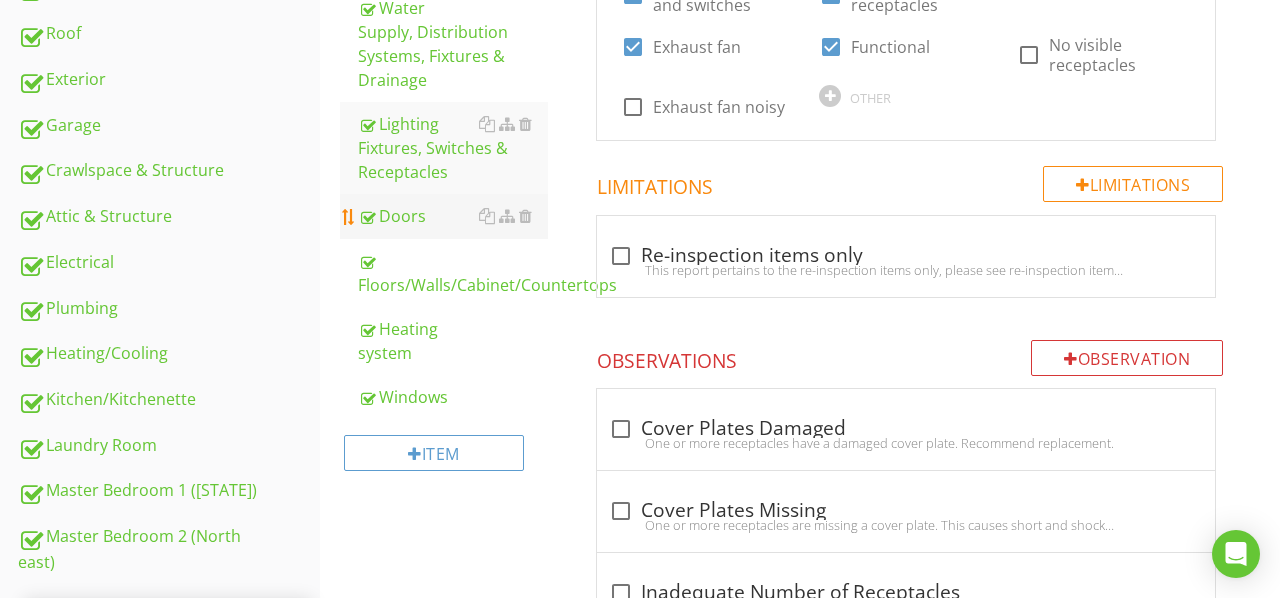 click on "Doors" at bounding box center (453, 216) 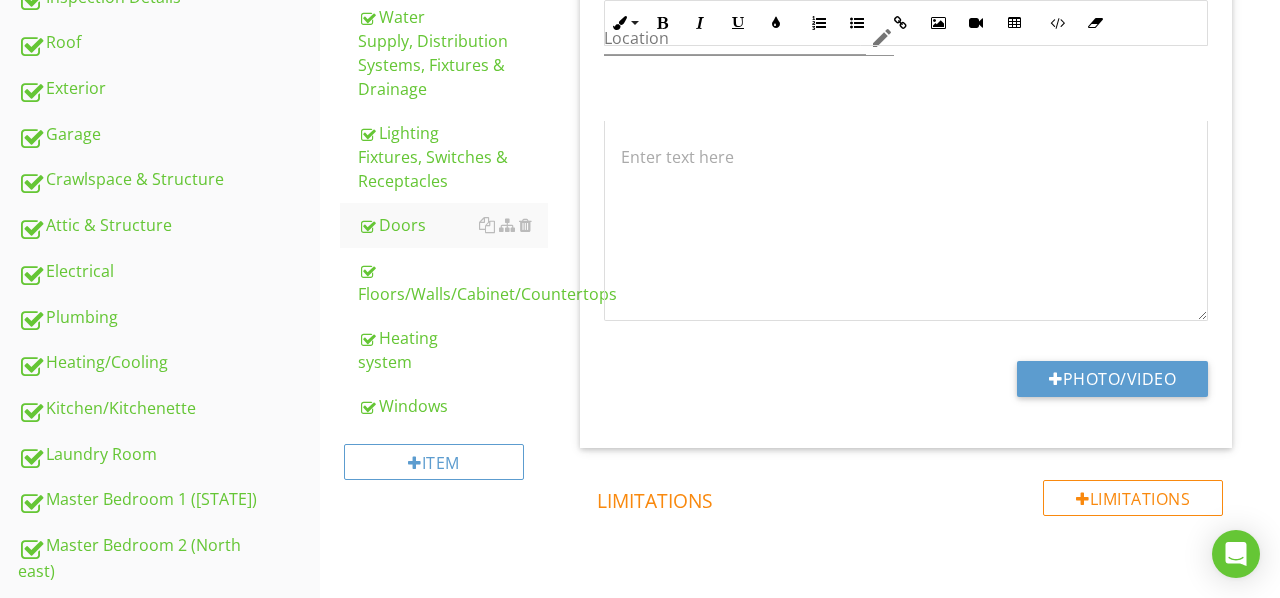 scroll, scrollTop: 516, scrollLeft: 0, axis: vertical 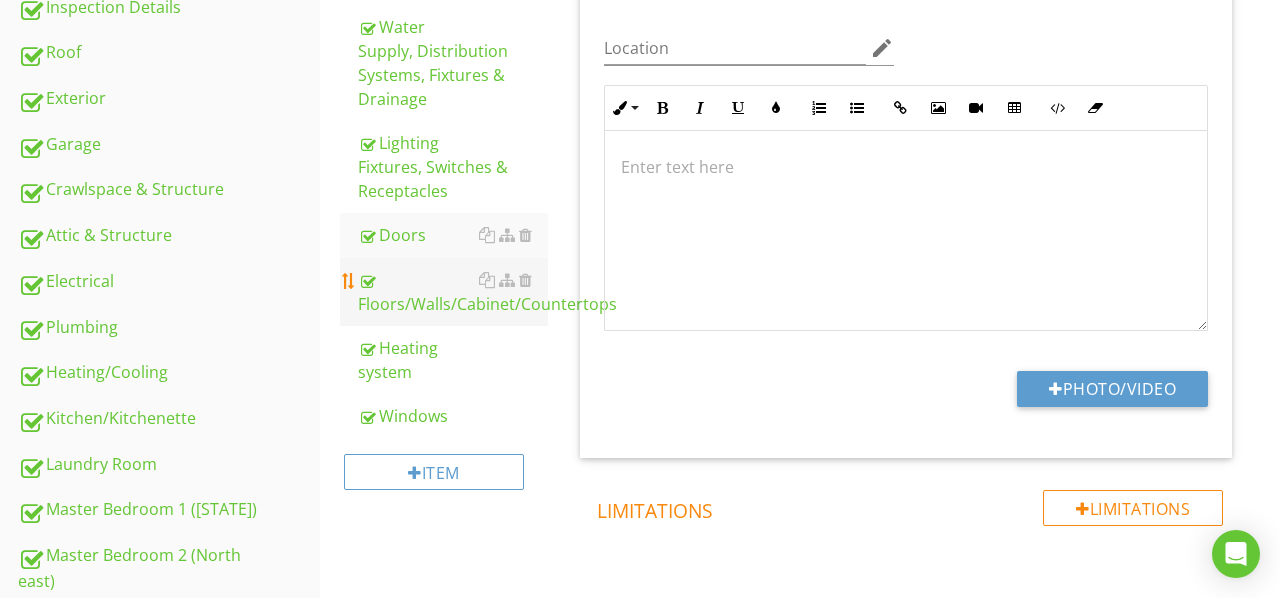 click on "Floors/Walls/Cabinet/Countertops" at bounding box center [453, 292] 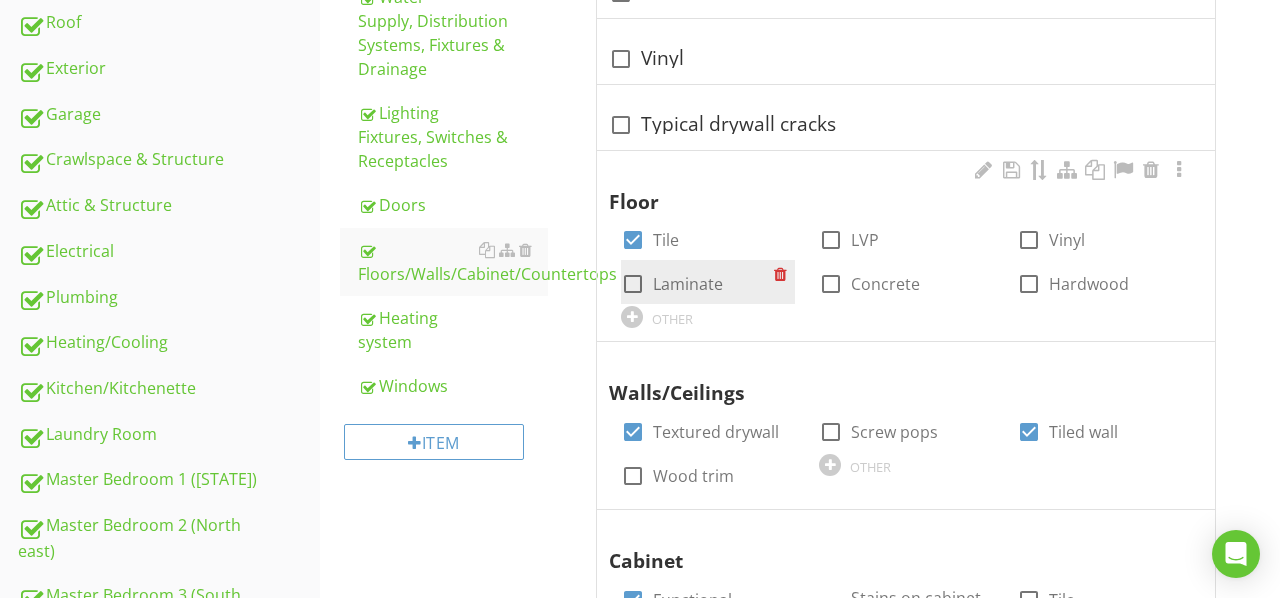scroll, scrollTop: 537, scrollLeft: 0, axis: vertical 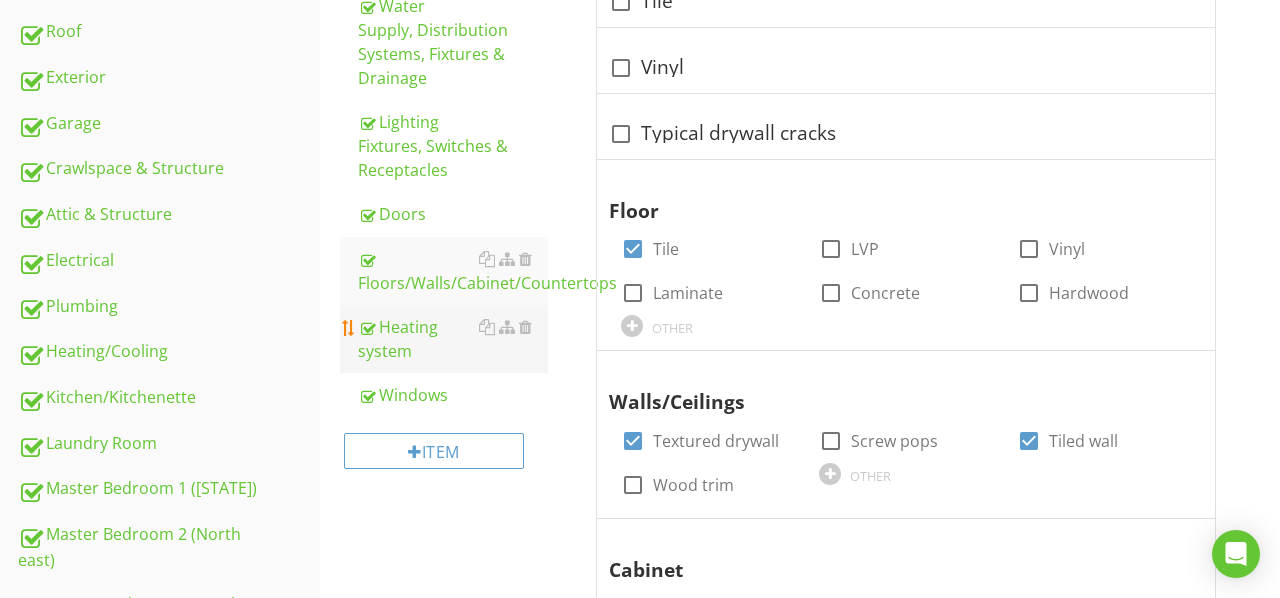 click on "Heating system" at bounding box center [453, 339] 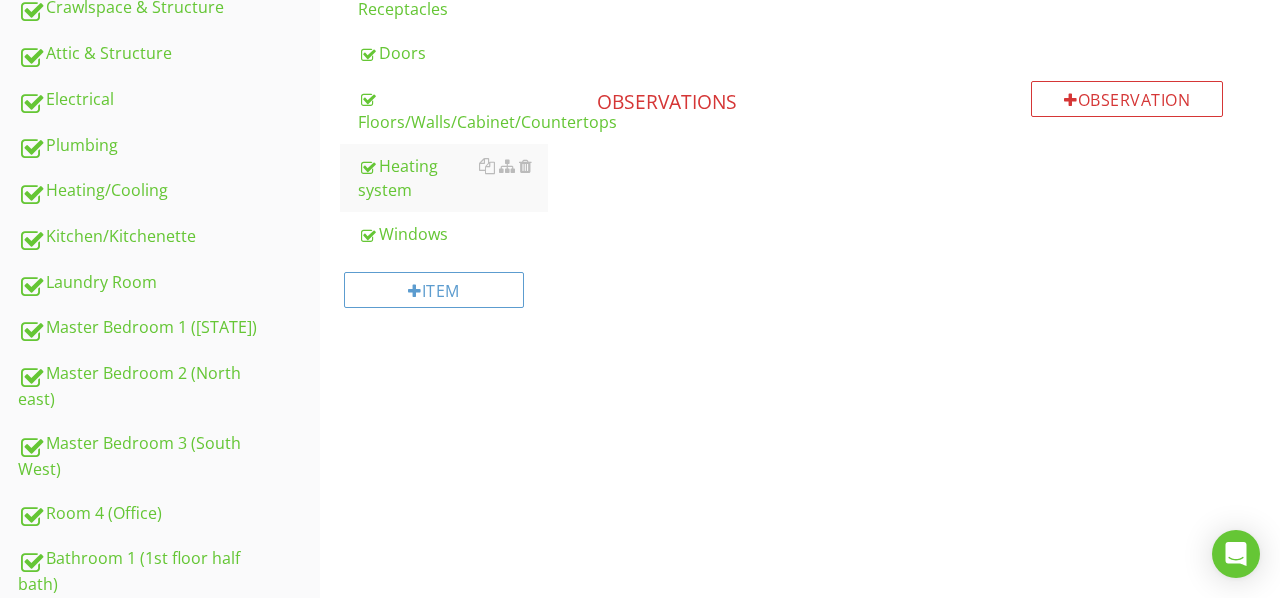 scroll, scrollTop: 697, scrollLeft: 0, axis: vertical 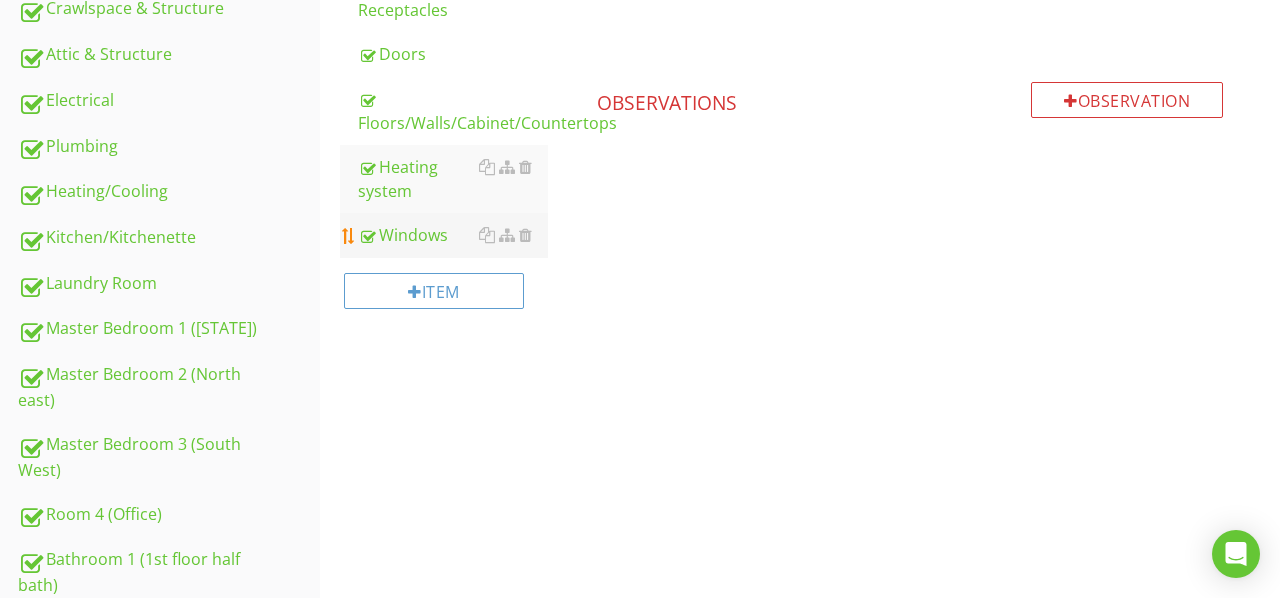 click on "Windows" at bounding box center [453, 235] 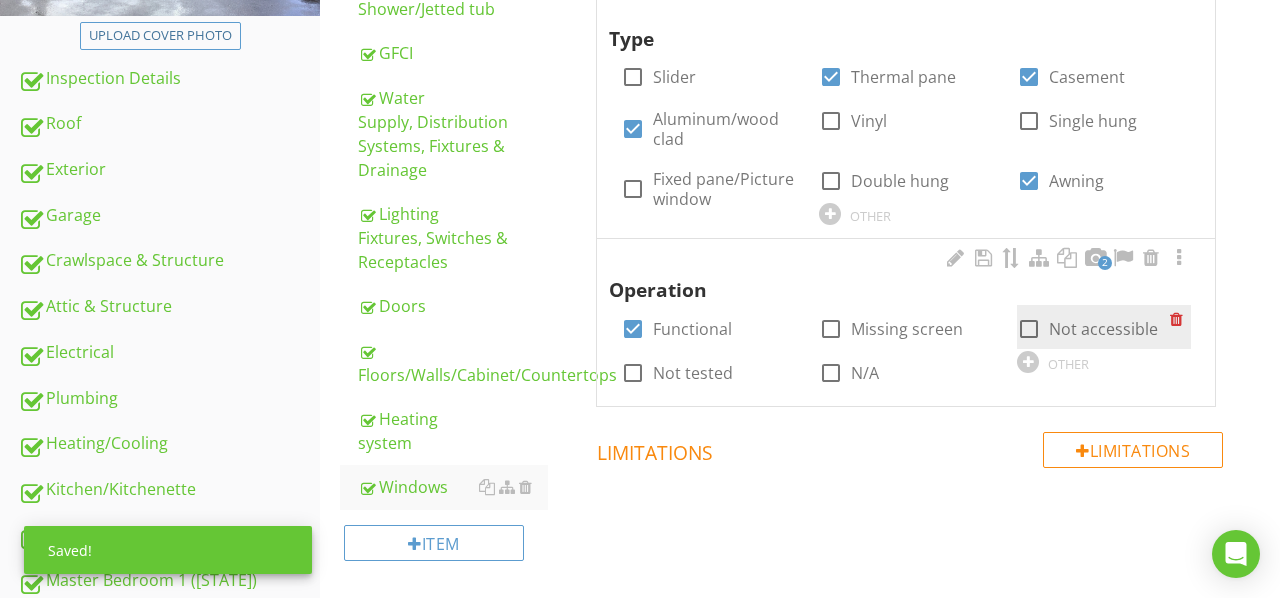 scroll, scrollTop: 446, scrollLeft: 0, axis: vertical 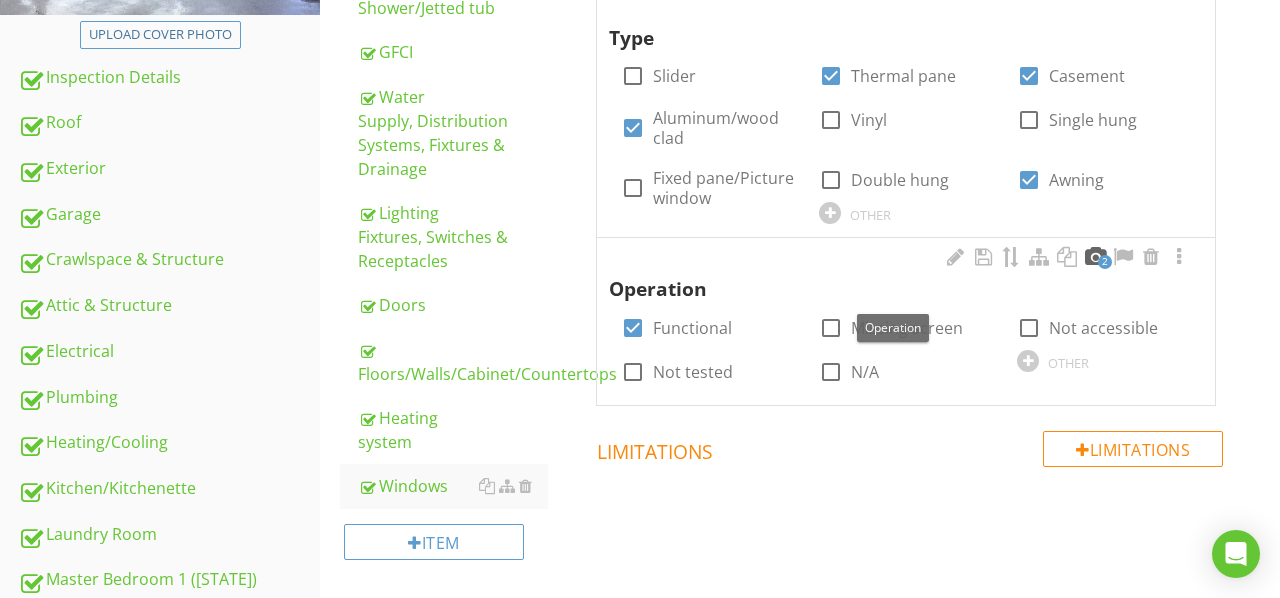 click at bounding box center (1095, 257) 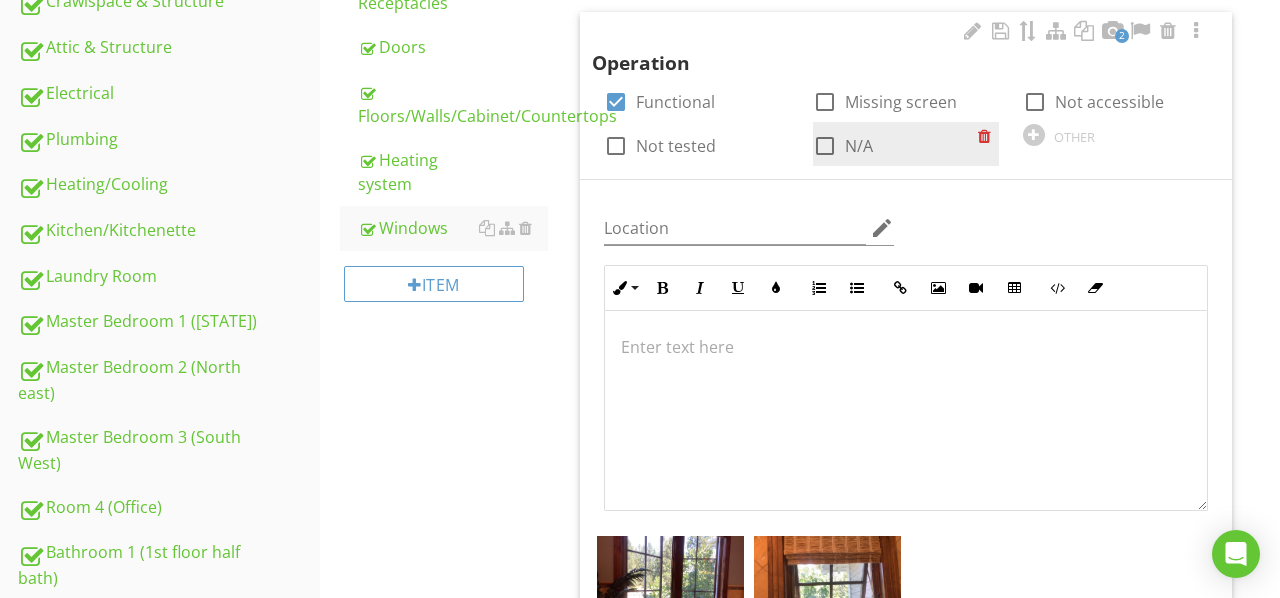 scroll, scrollTop: 707, scrollLeft: 0, axis: vertical 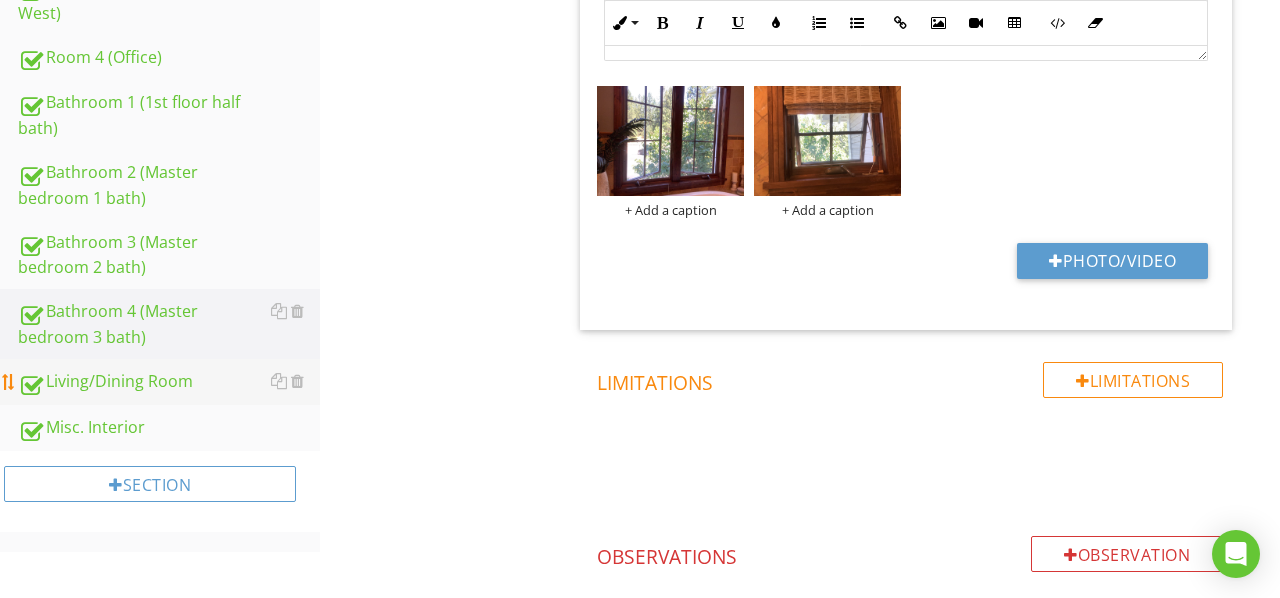 click on "Living/Dining Room" at bounding box center (169, 382) 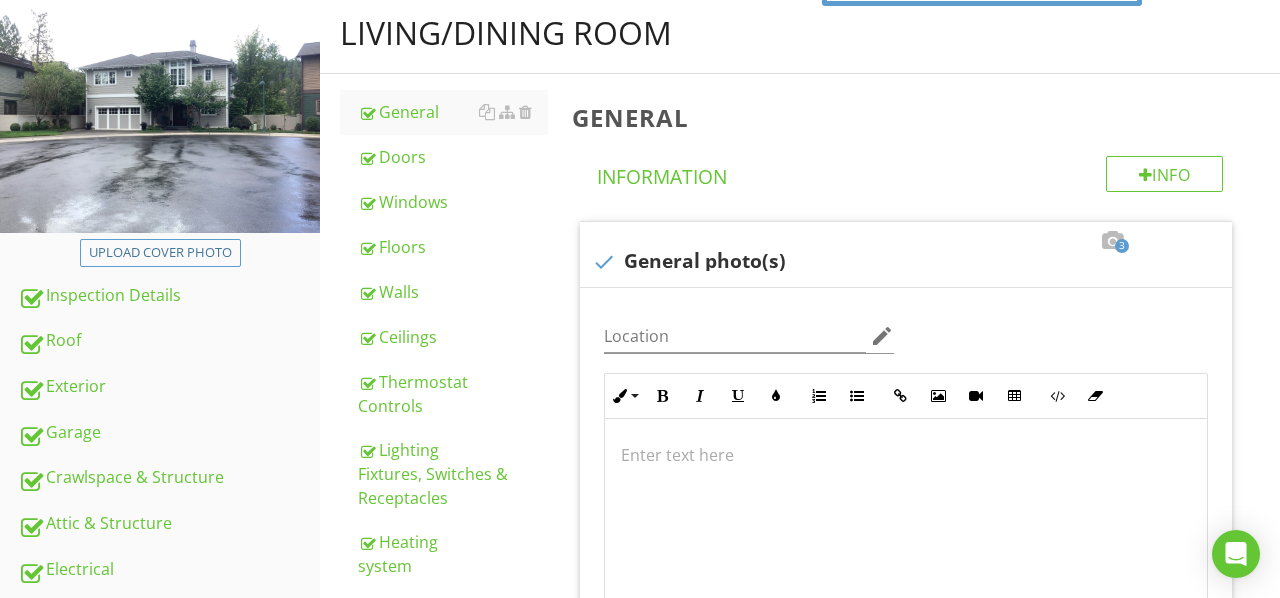 scroll, scrollTop: 232, scrollLeft: 0, axis: vertical 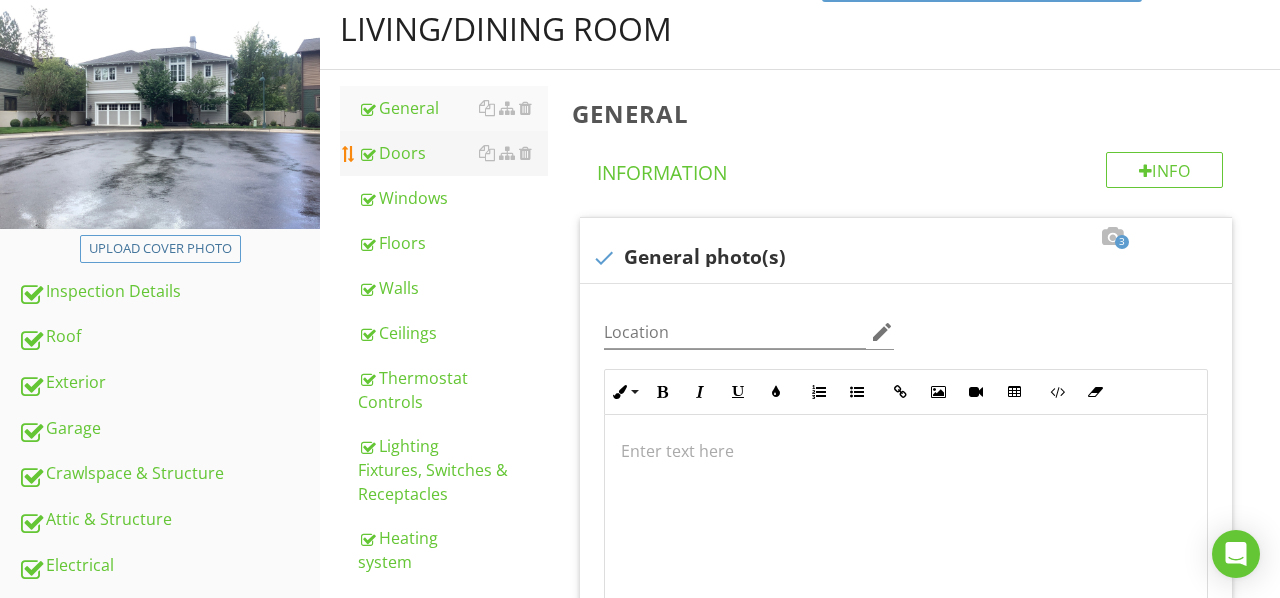 click on "Doors" at bounding box center [453, 153] 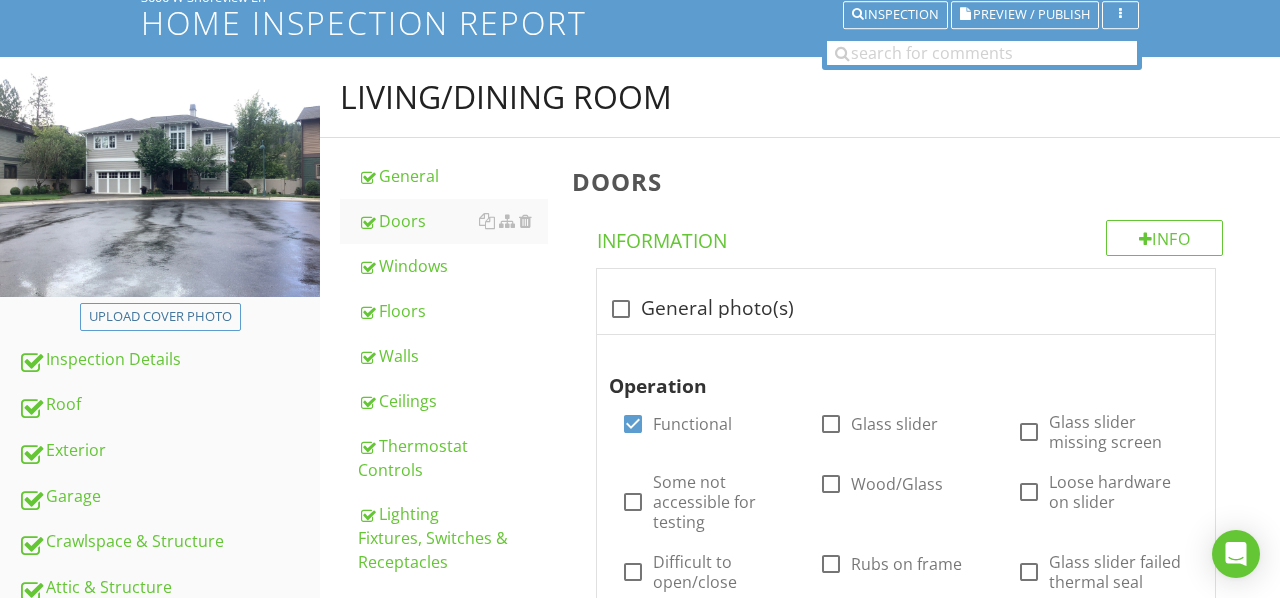scroll, scrollTop: 162, scrollLeft: 0, axis: vertical 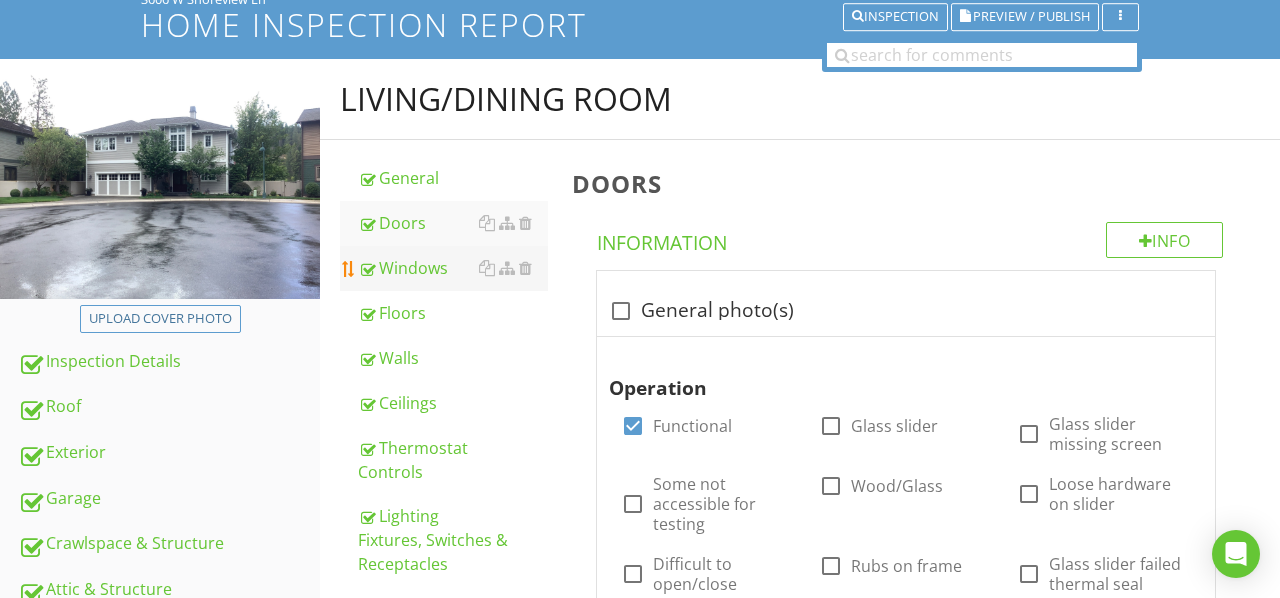 click on "Windows" at bounding box center [453, 268] 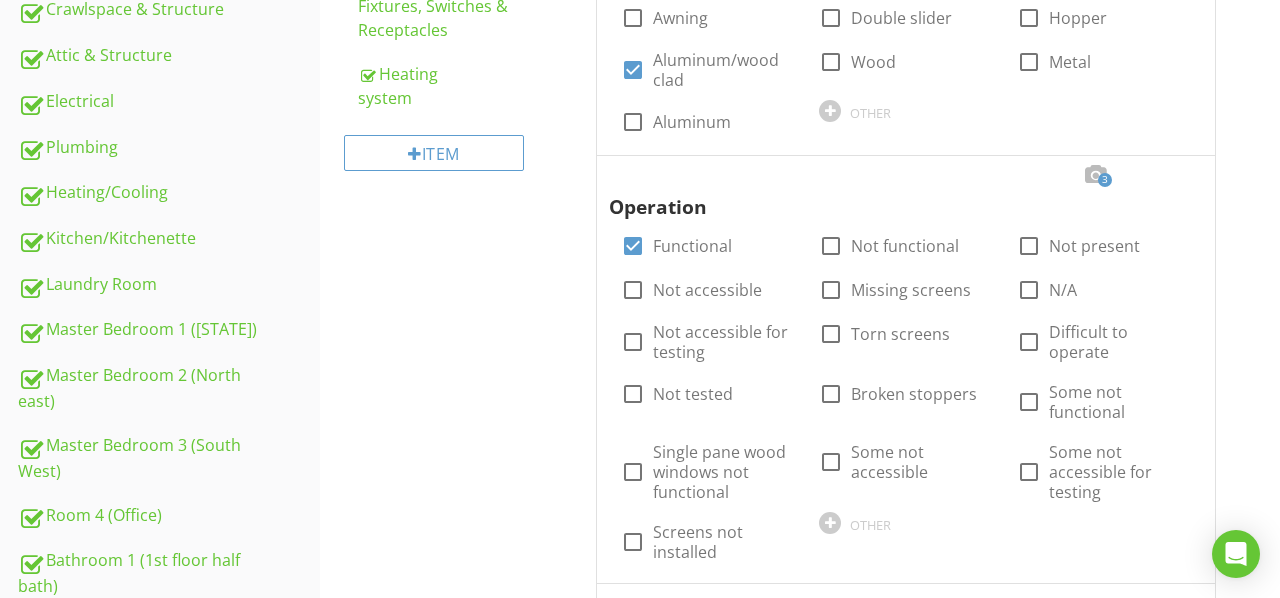 scroll, scrollTop: 728, scrollLeft: 0, axis: vertical 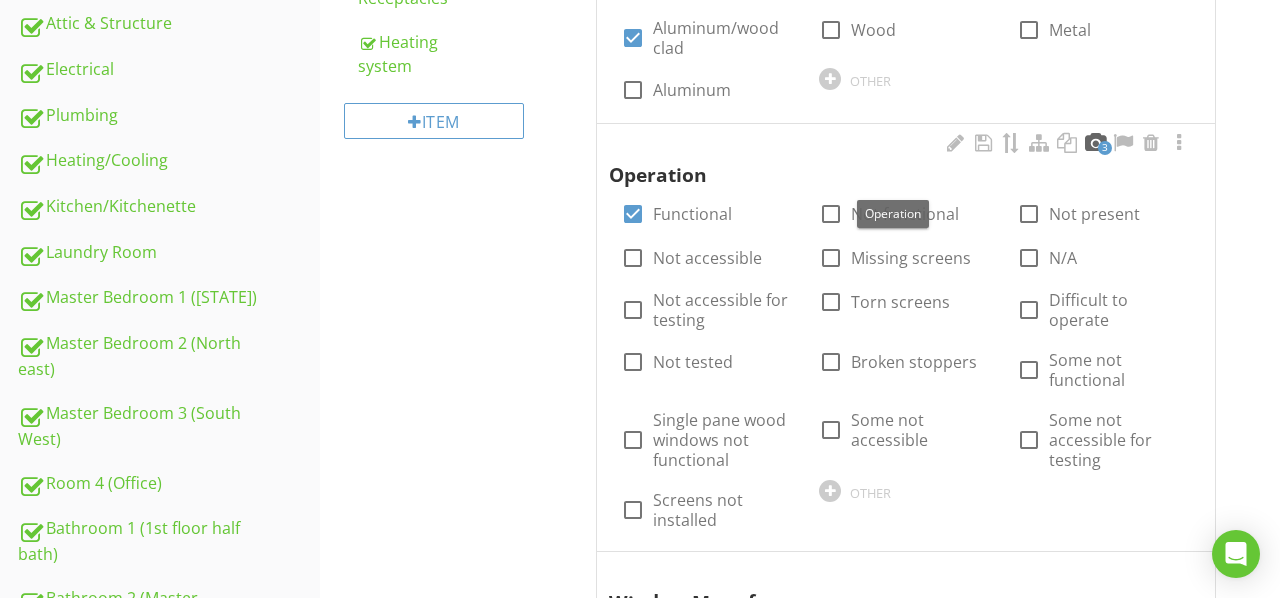 click at bounding box center [1095, 143] 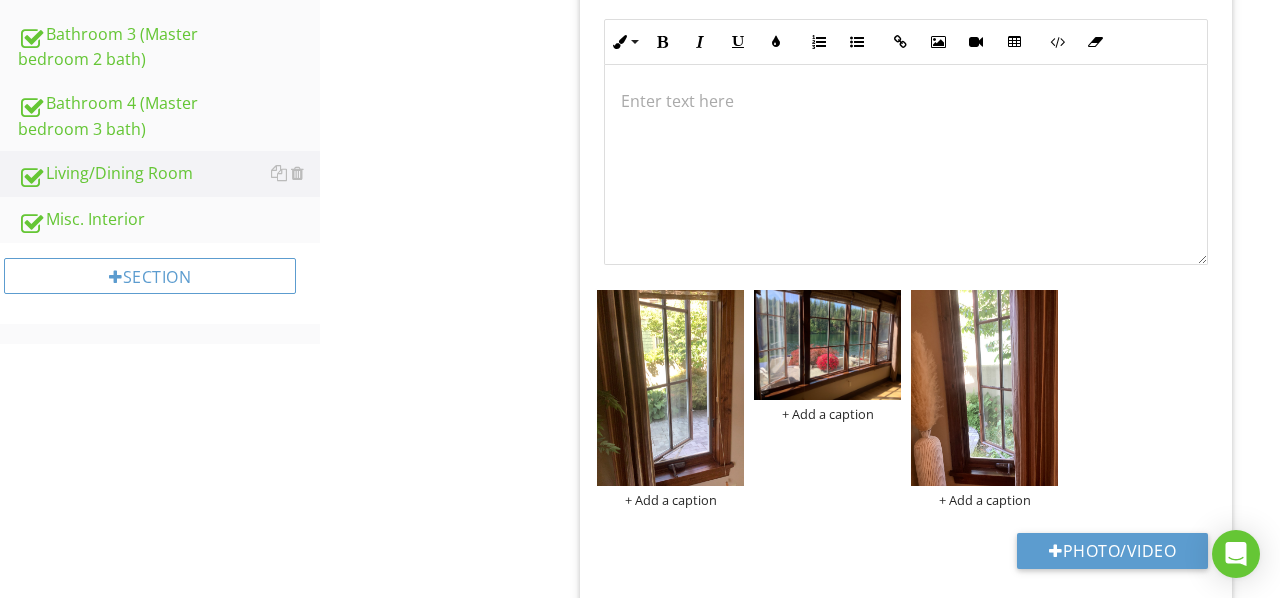 scroll, scrollTop: 1367, scrollLeft: 0, axis: vertical 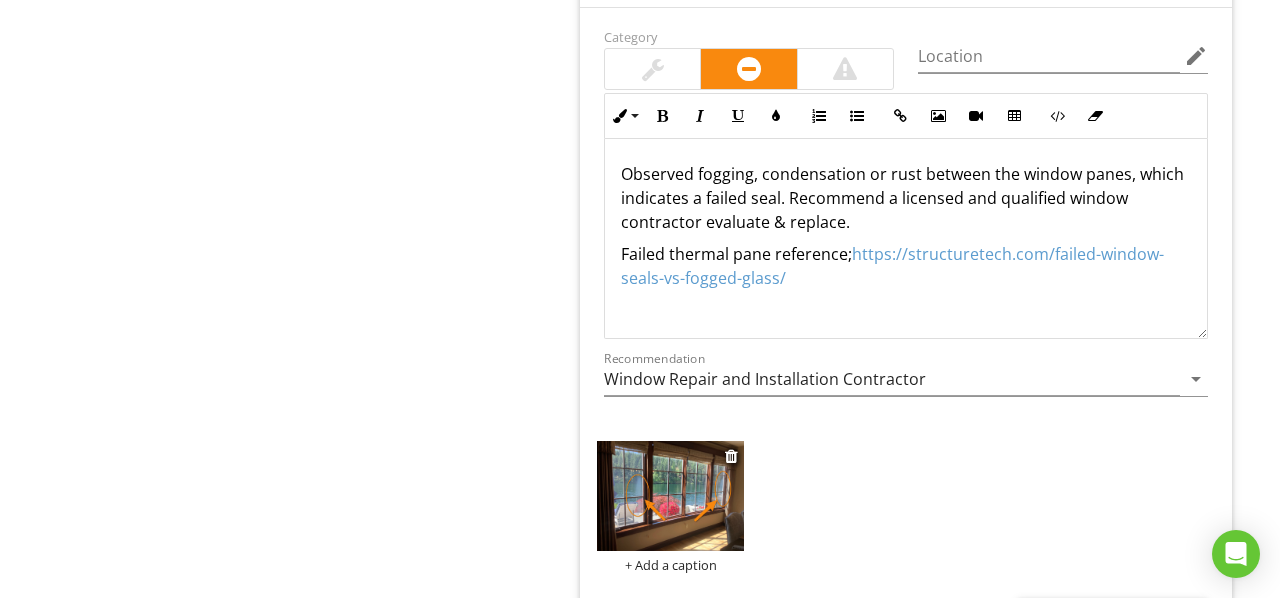 click on "+ Add a caption" at bounding box center (670, 565) 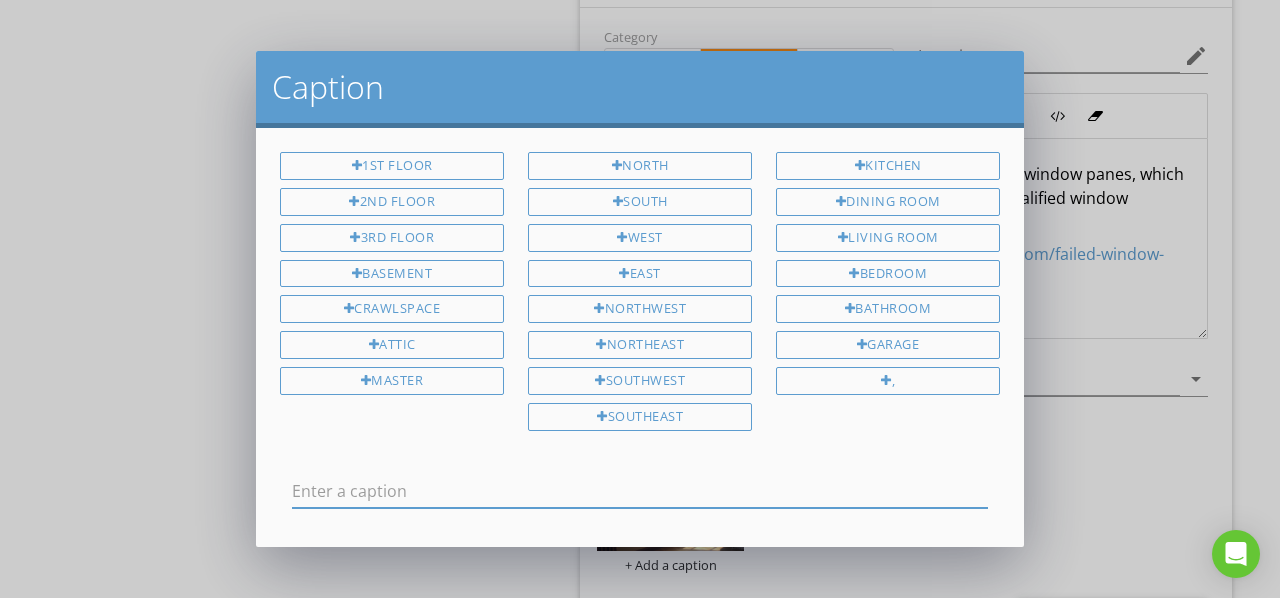 scroll, scrollTop: 0, scrollLeft: 0, axis: both 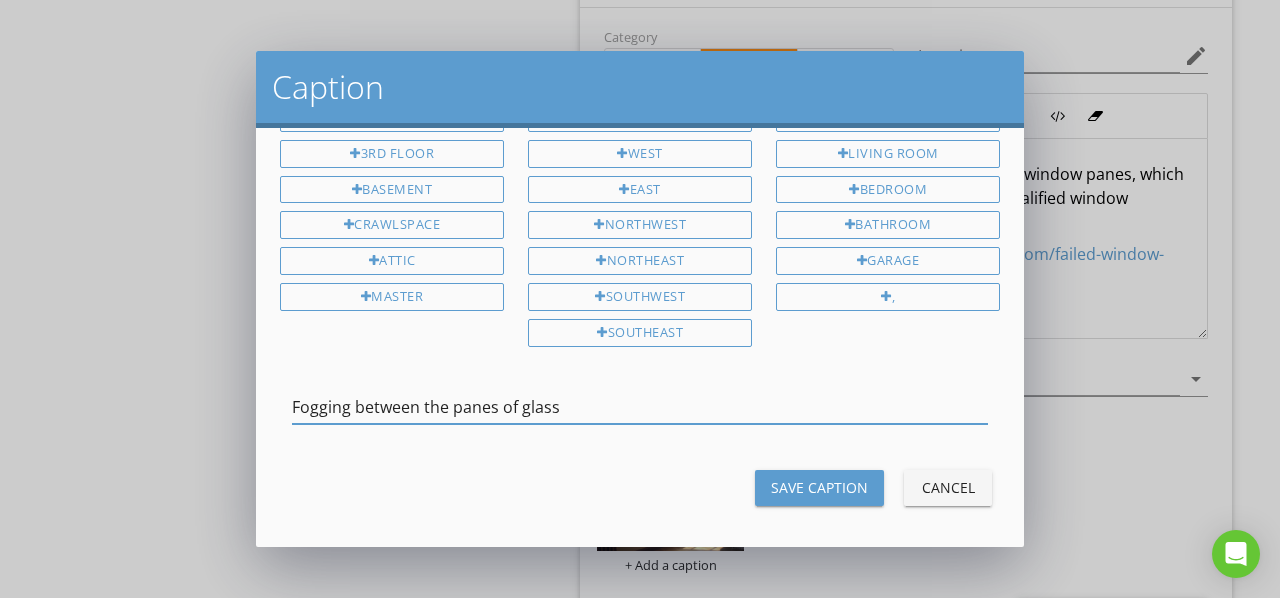 type on "Fogging between the panes of glass" 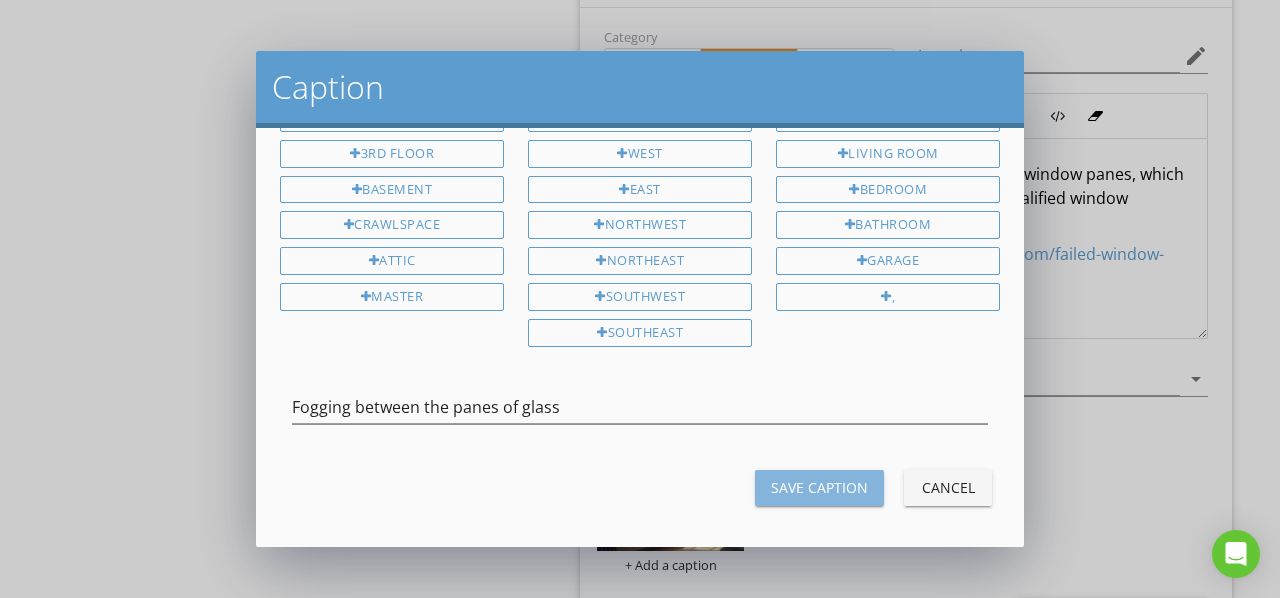 click on "Save Caption" at bounding box center [819, 487] 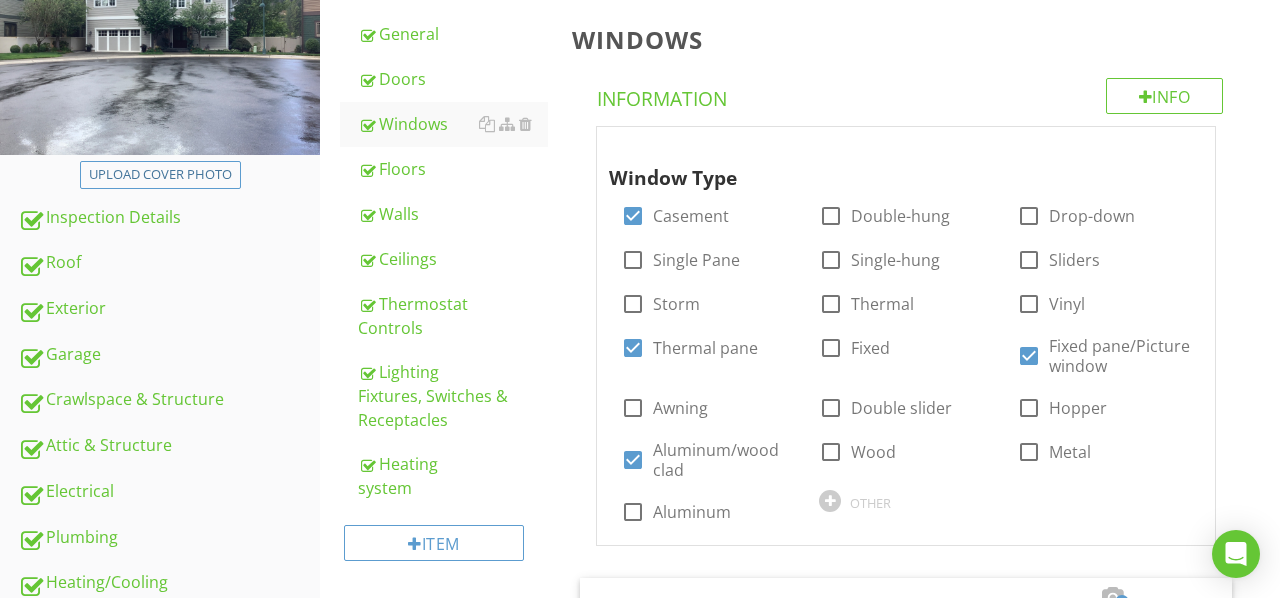 scroll, scrollTop: 248, scrollLeft: 0, axis: vertical 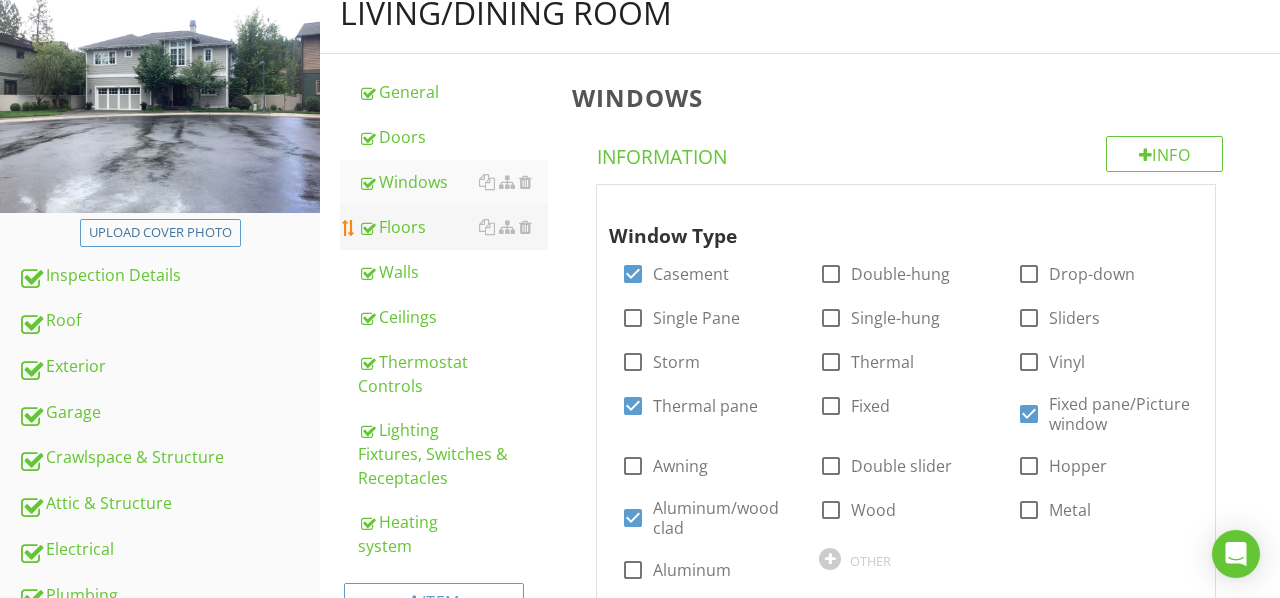 click on "Floors" at bounding box center (453, 227) 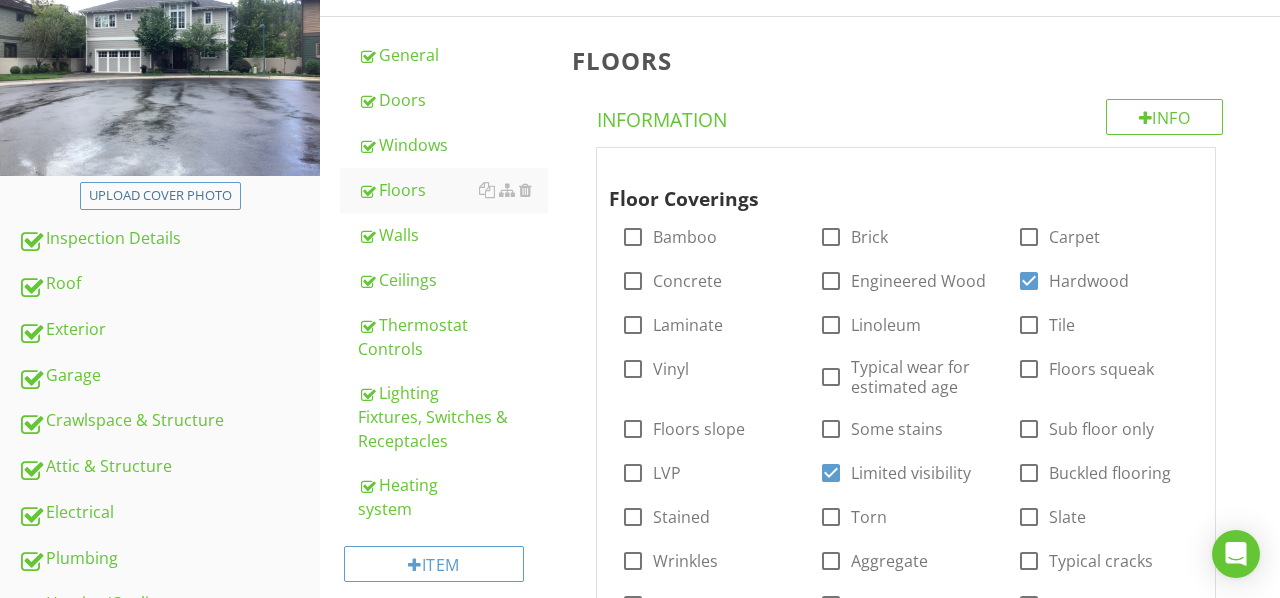scroll, scrollTop: 337, scrollLeft: 0, axis: vertical 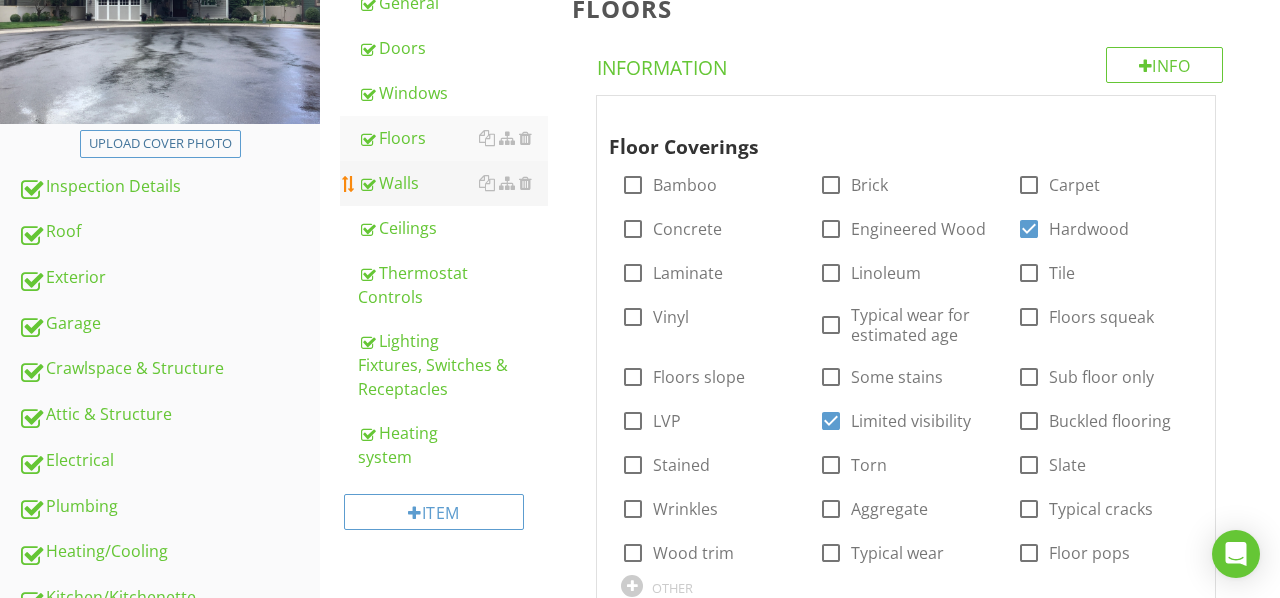 click on "Walls" at bounding box center (453, 183) 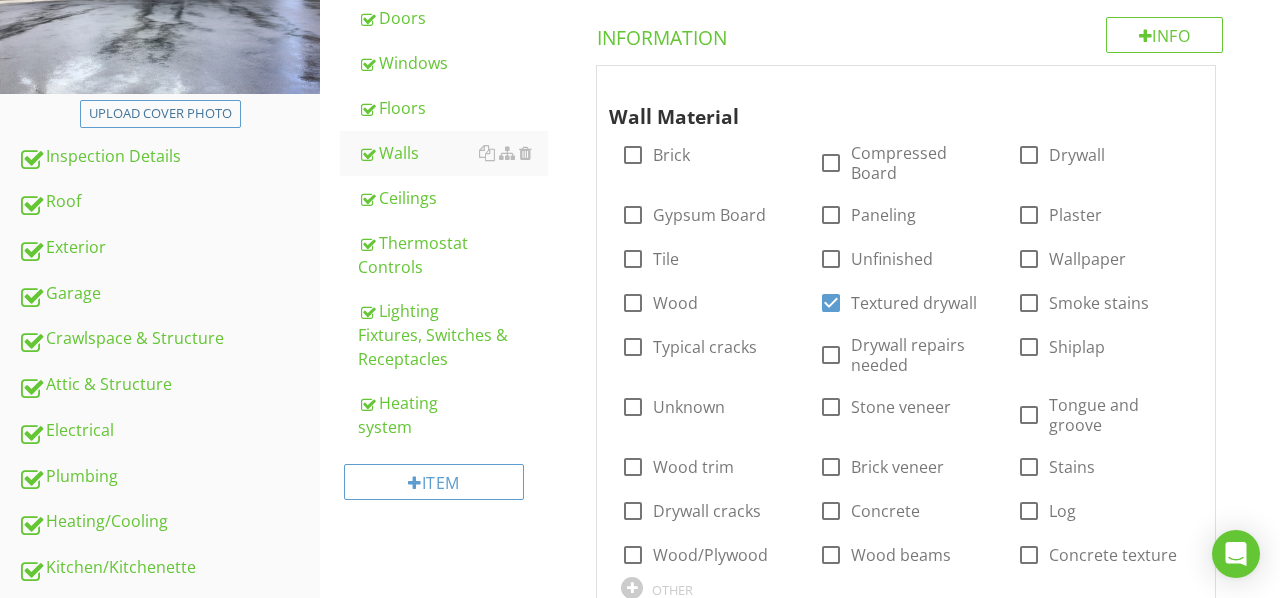 scroll, scrollTop: 365, scrollLeft: 0, axis: vertical 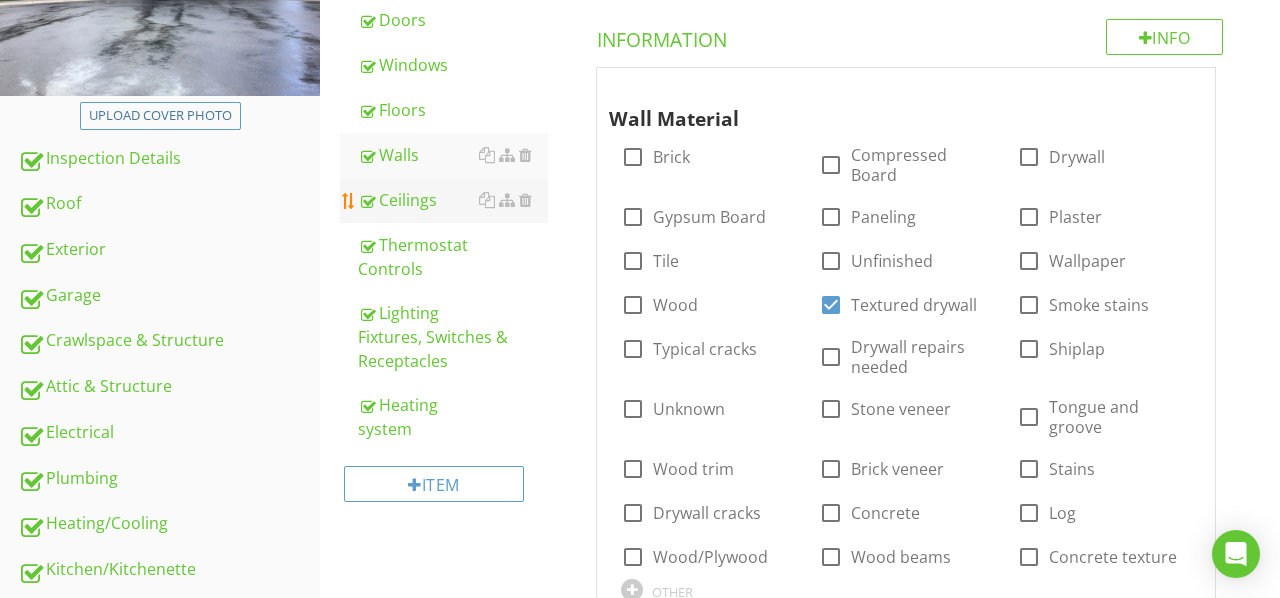 click on "Ceilings" at bounding box center (453, 200) 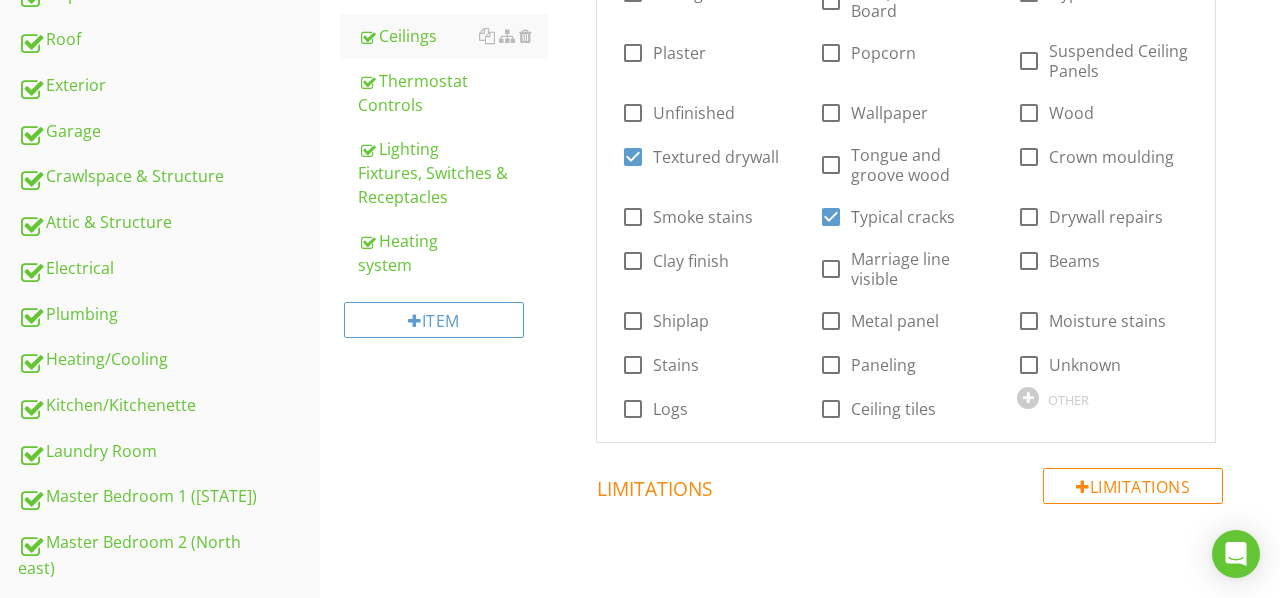 scroll, scrollTop: 527, scrollLeft: 0, axis: vertical 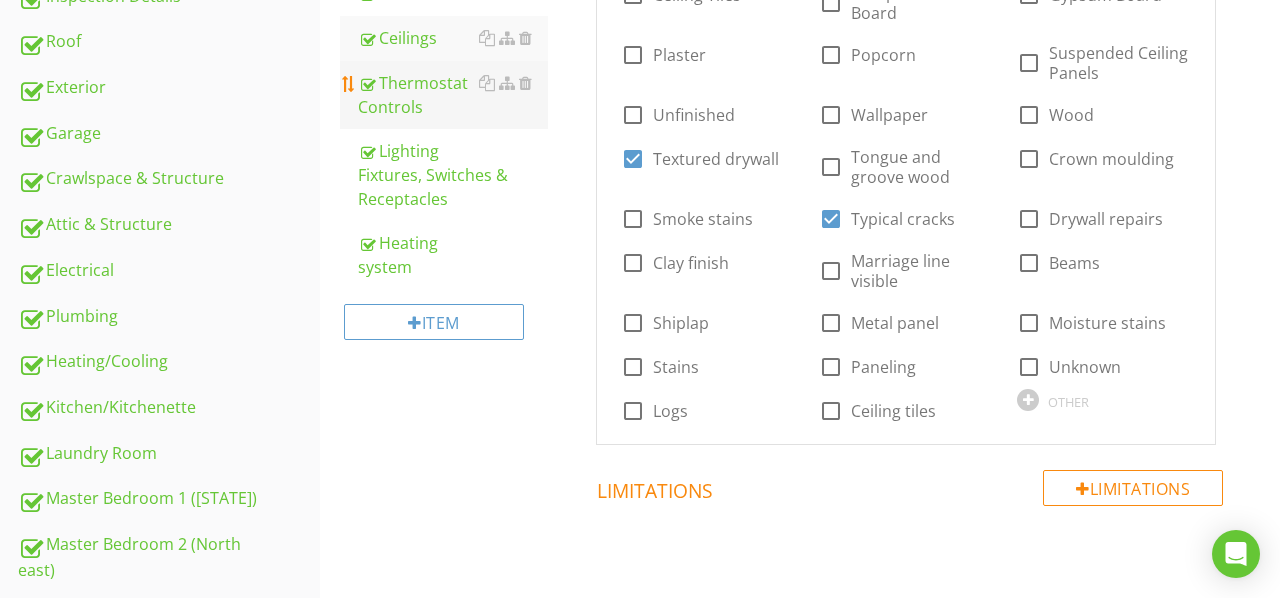 click on "Thermostat Controls" at bounding box center (453, 95) 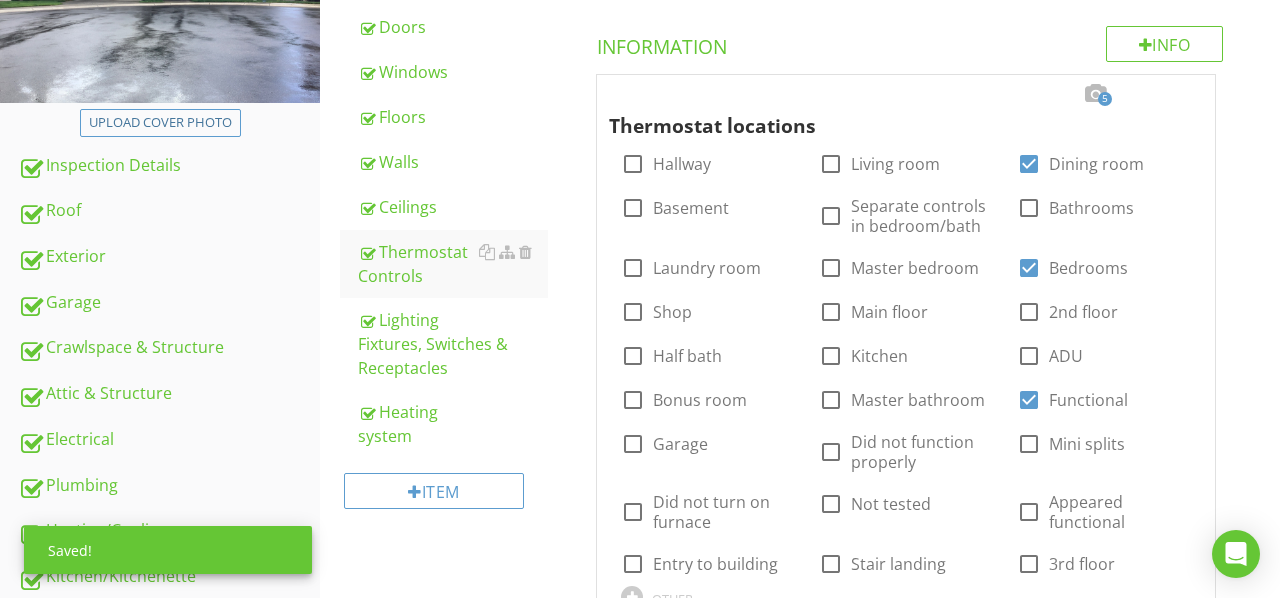 scroll, scrollTop: 356, scrollLeft: 0, axis: vertical 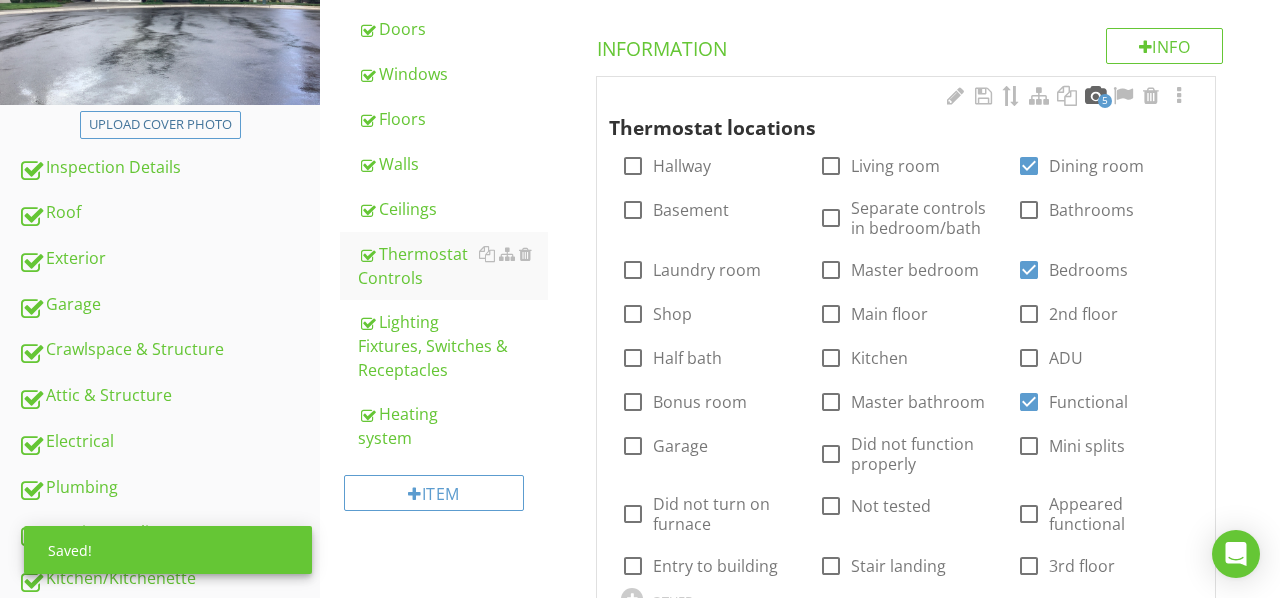 click at bounding box center [1095, 96] 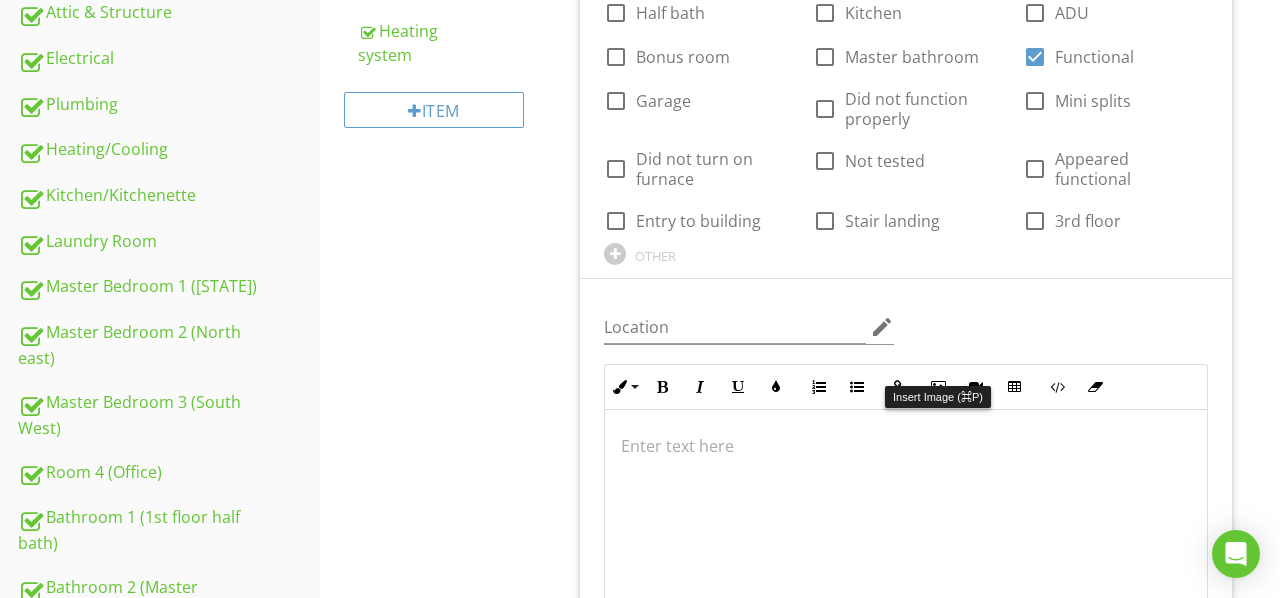 scroll, scrollTop: 968, scrollLeft: 0, axis: vertical 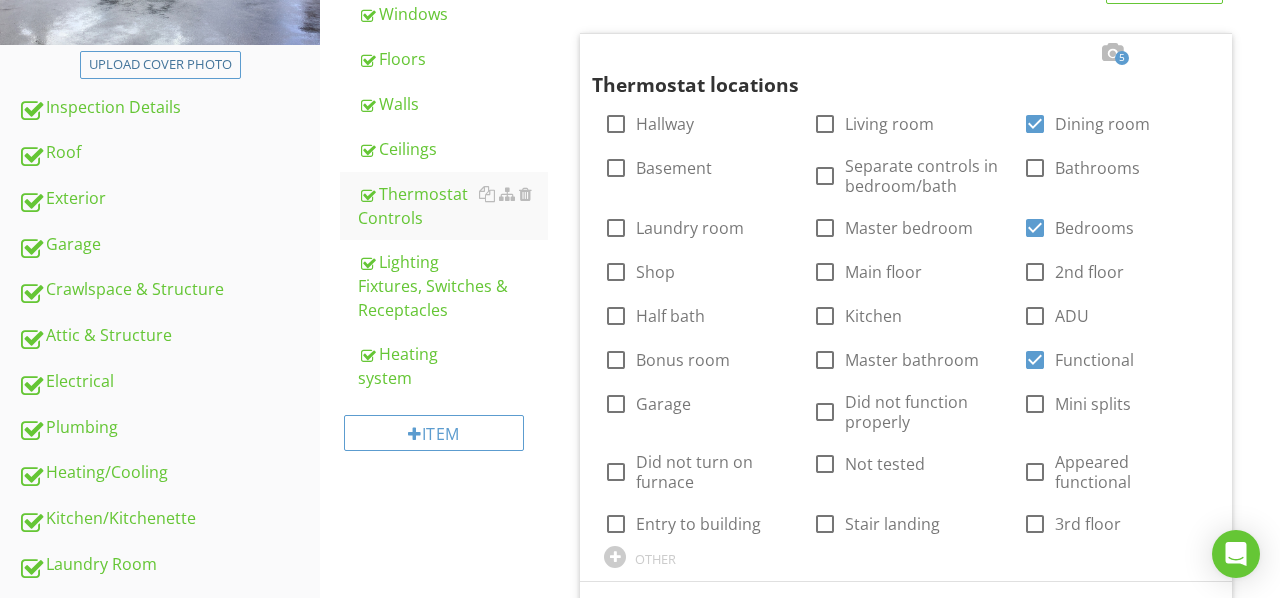 click on "Lighting Fixtures, Switches & Receptacles" at bounding box center [453, 286] 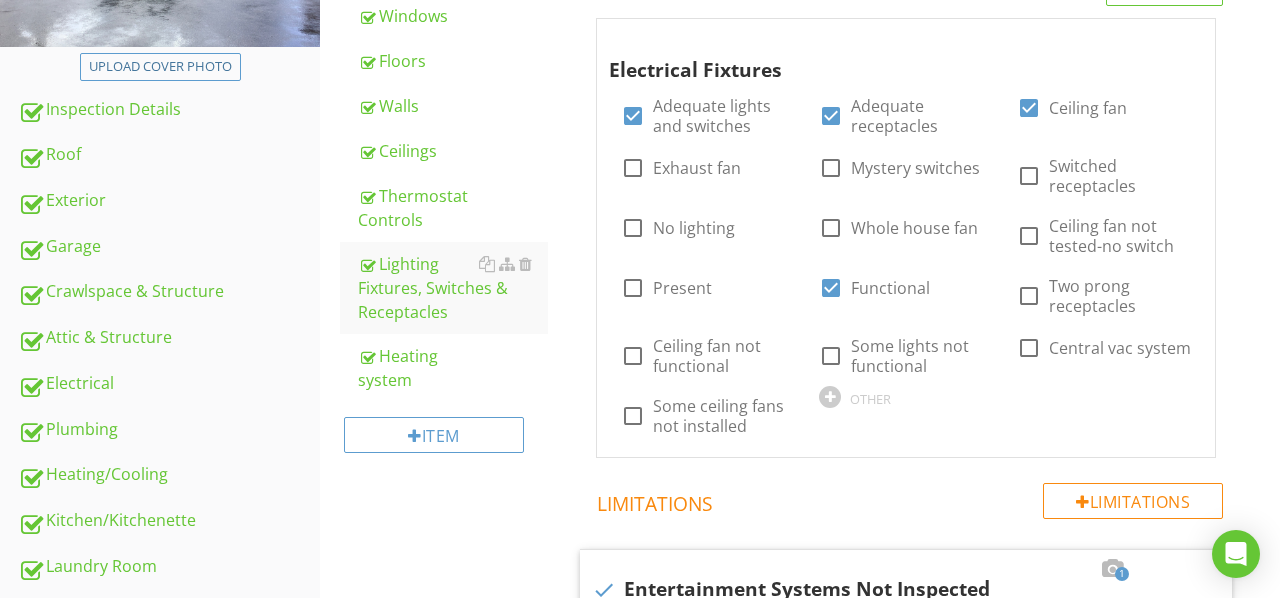 scroll, scrollTop: 513, scrollLeft: 0, axis: vertical 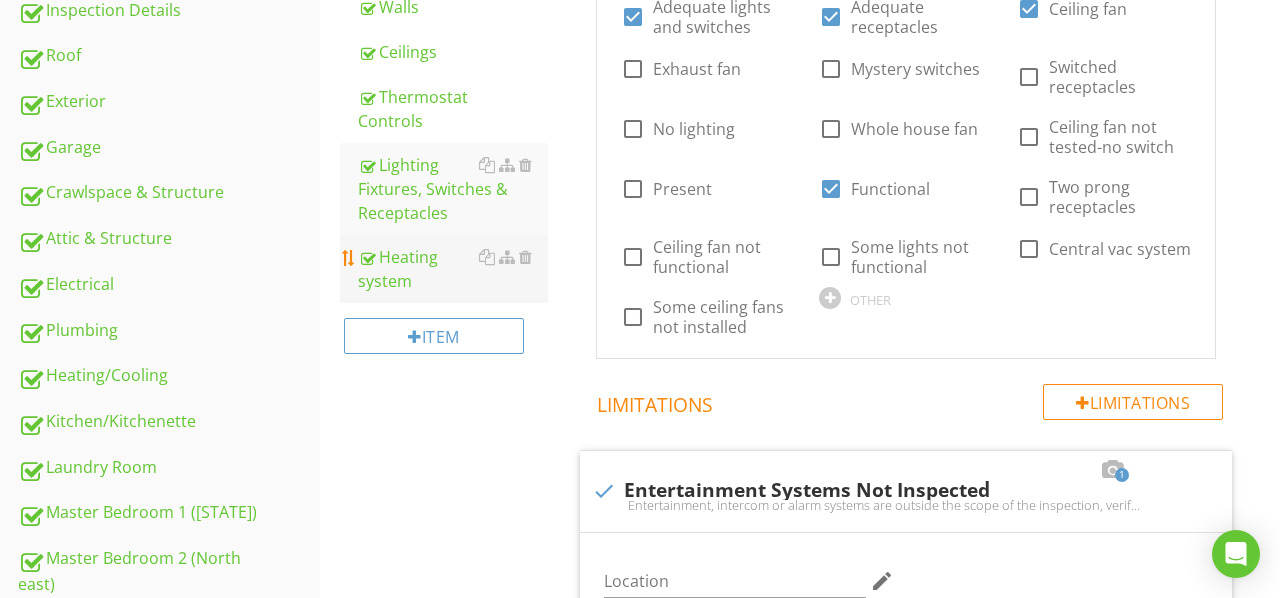 click on "Heating system" at bounding box center [453, 269] 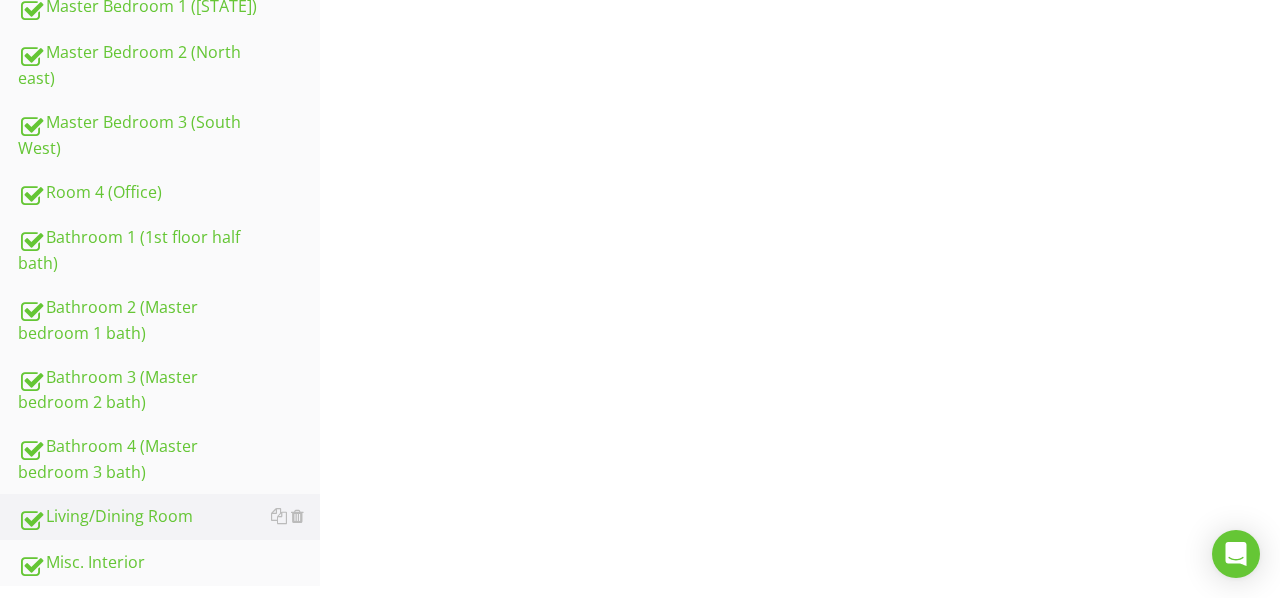 scroll, scrollTop: 1045, scrollLeft: 0, axis: vertical 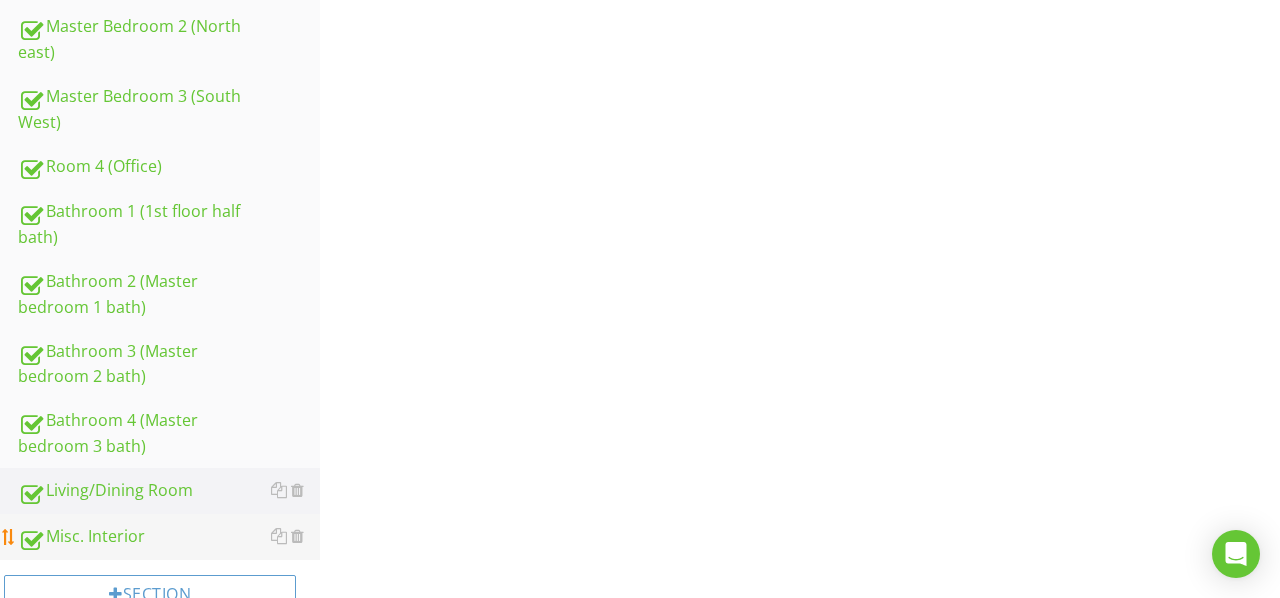 click on "Misc. Interior" at bounding box center [169, 537] 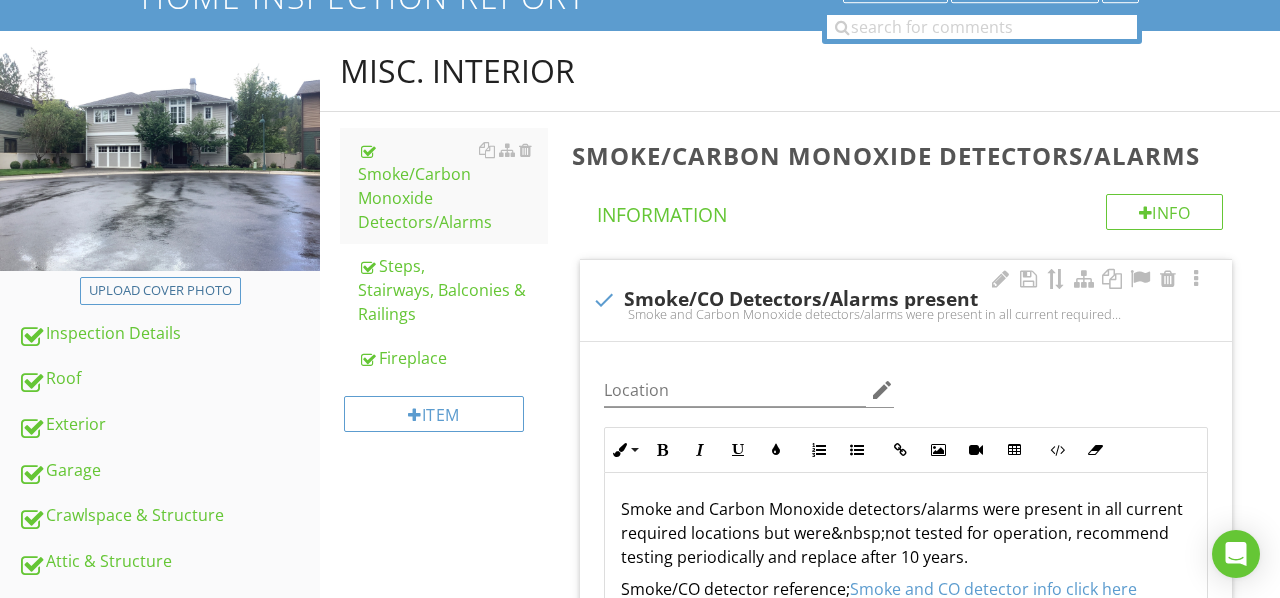 scroll, scrollTop: 172, scrollLeft: 0, axis: vertical 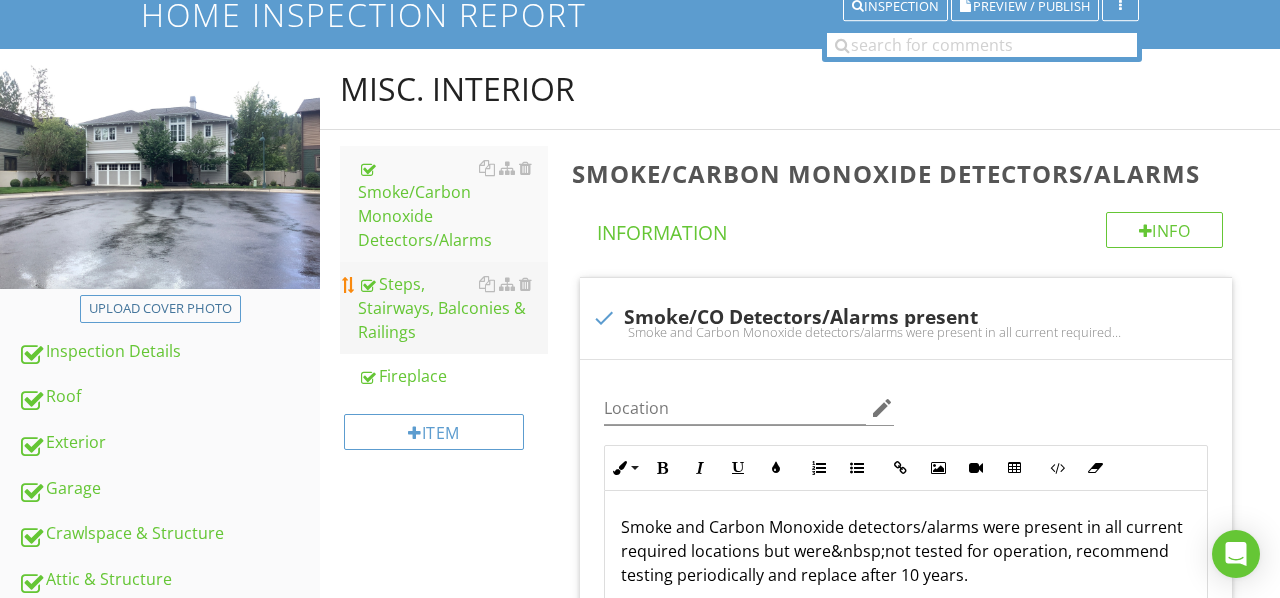 click on "Steps, Stairways, Balconies & Railings" at bounding box center [453, 308] 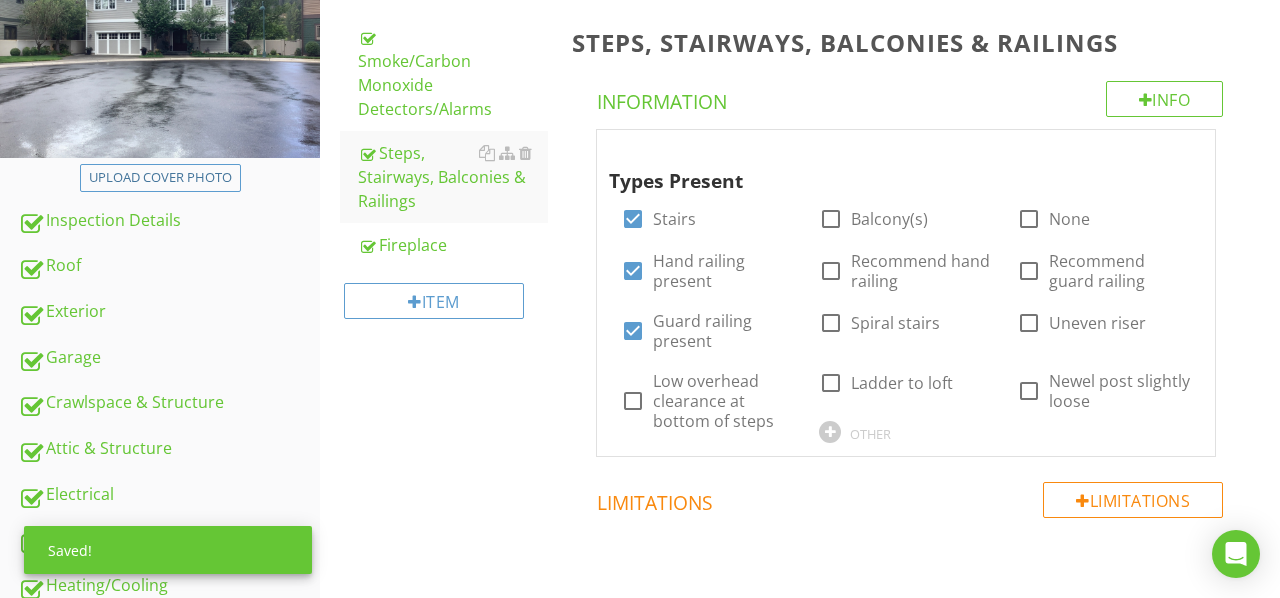 scroll, scrollTop: 294, scrollLeft: 0, axis: vertical 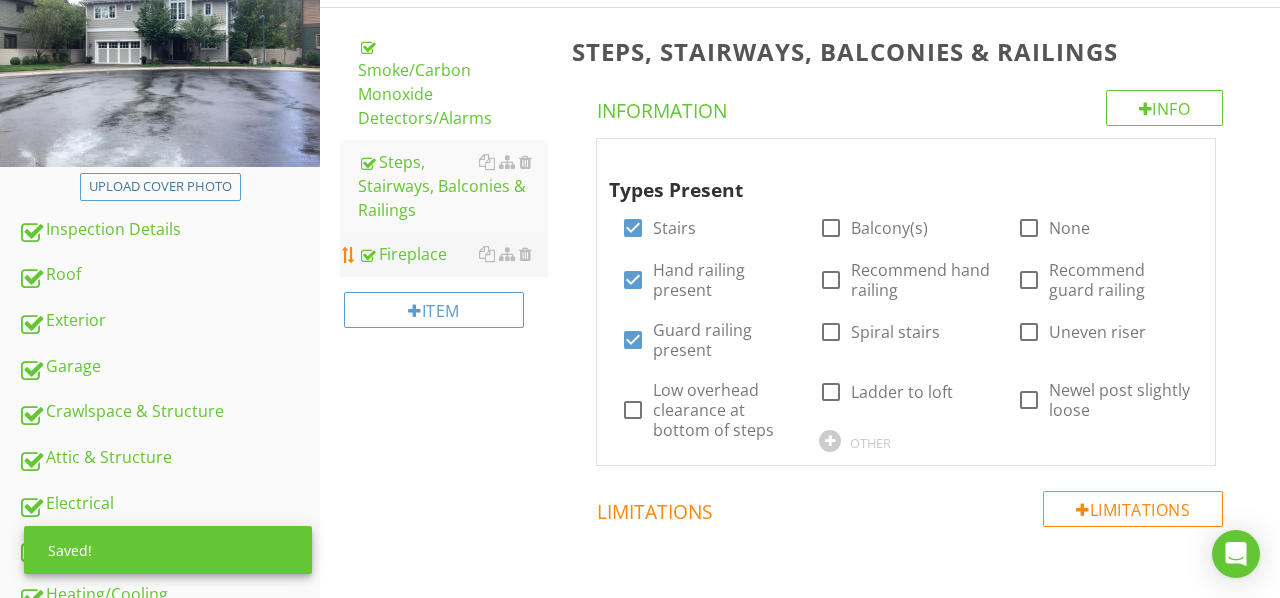 click on "Fireplace" at bounding box center [453, 254] 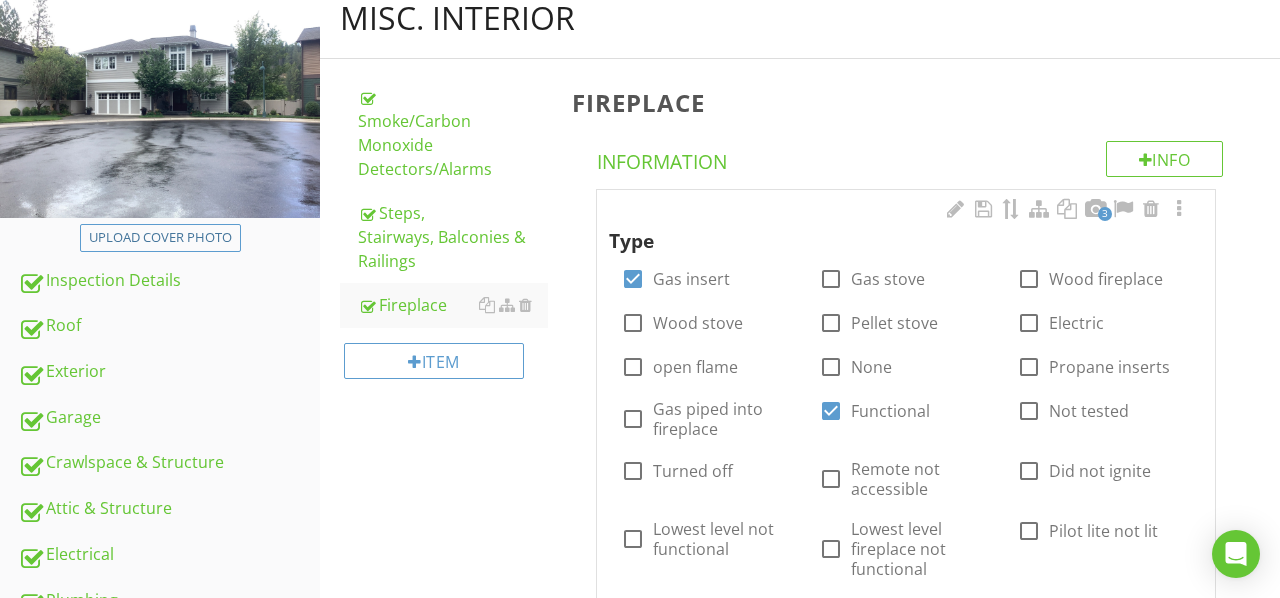scroll, scrollTop: 241, scrollLeft: 0, axis: vertical 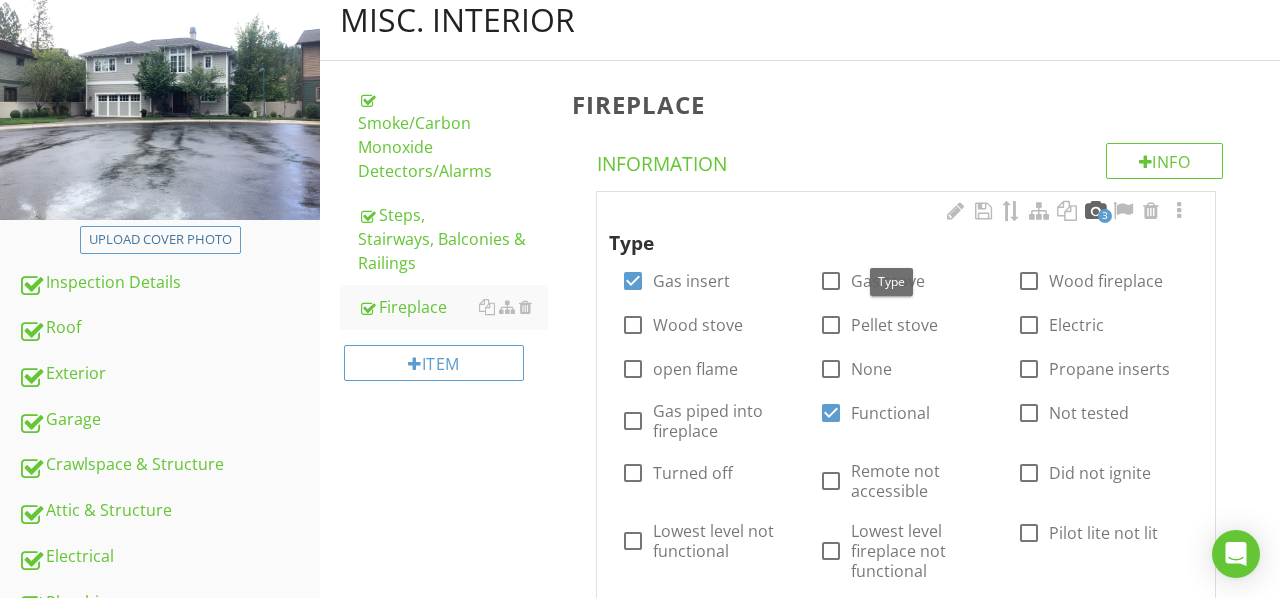 click at bounding box center (1095, 211) 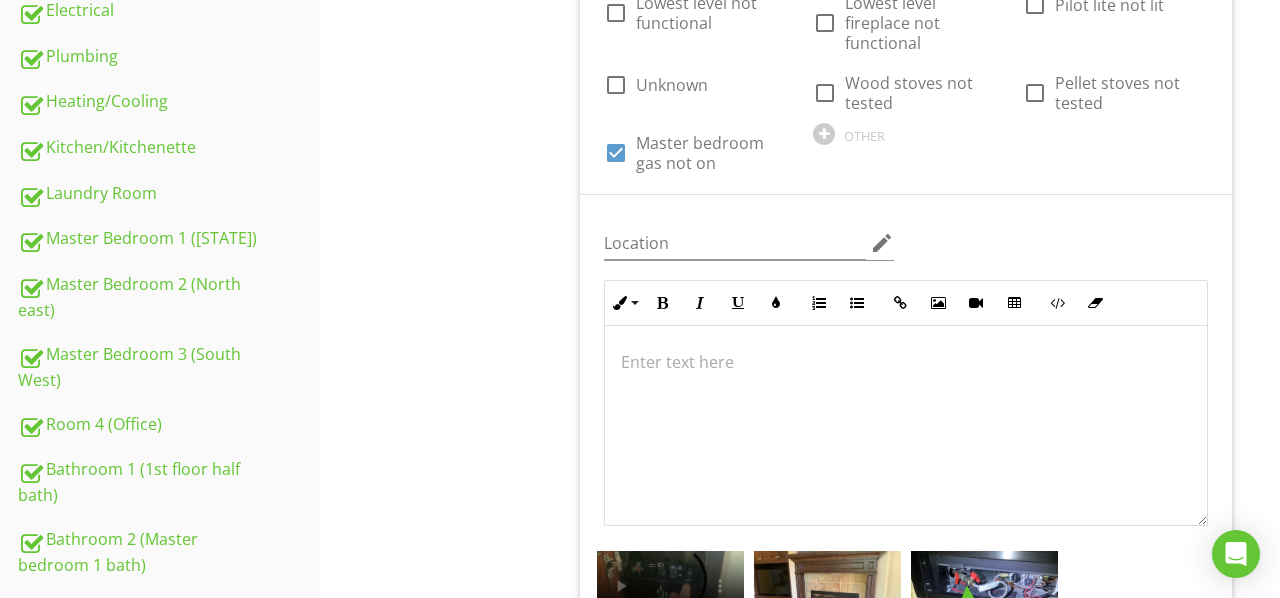 scroll, scrollTop: 843, scrollLeft: 0, axis: vertical 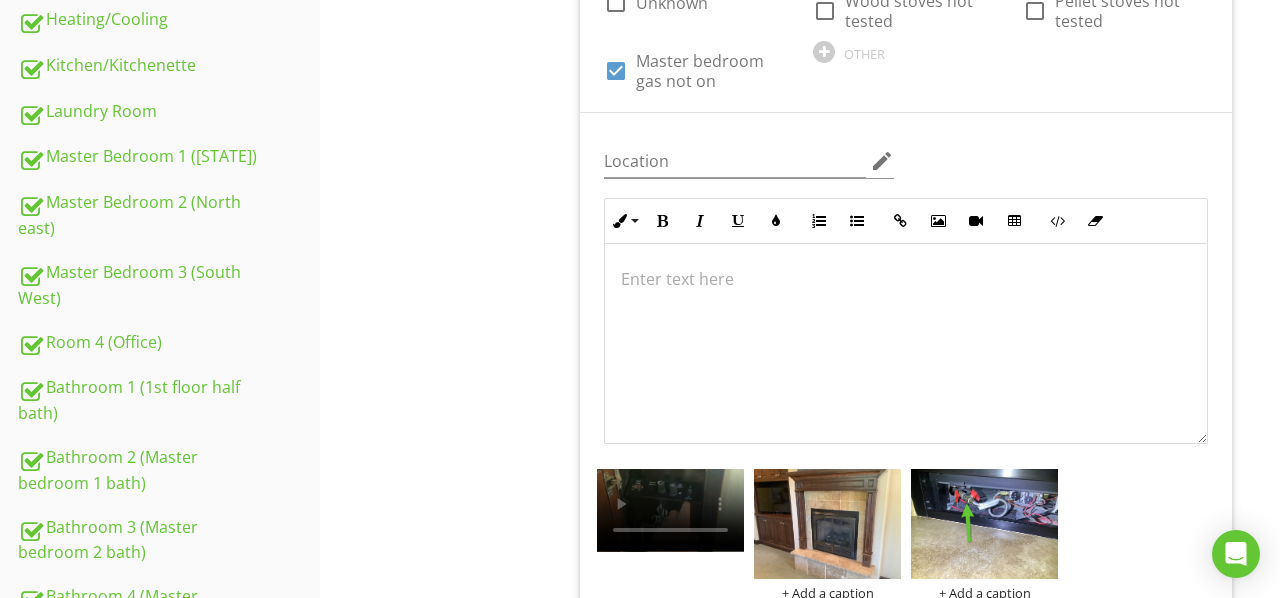 click at bounding box center [906, 343] 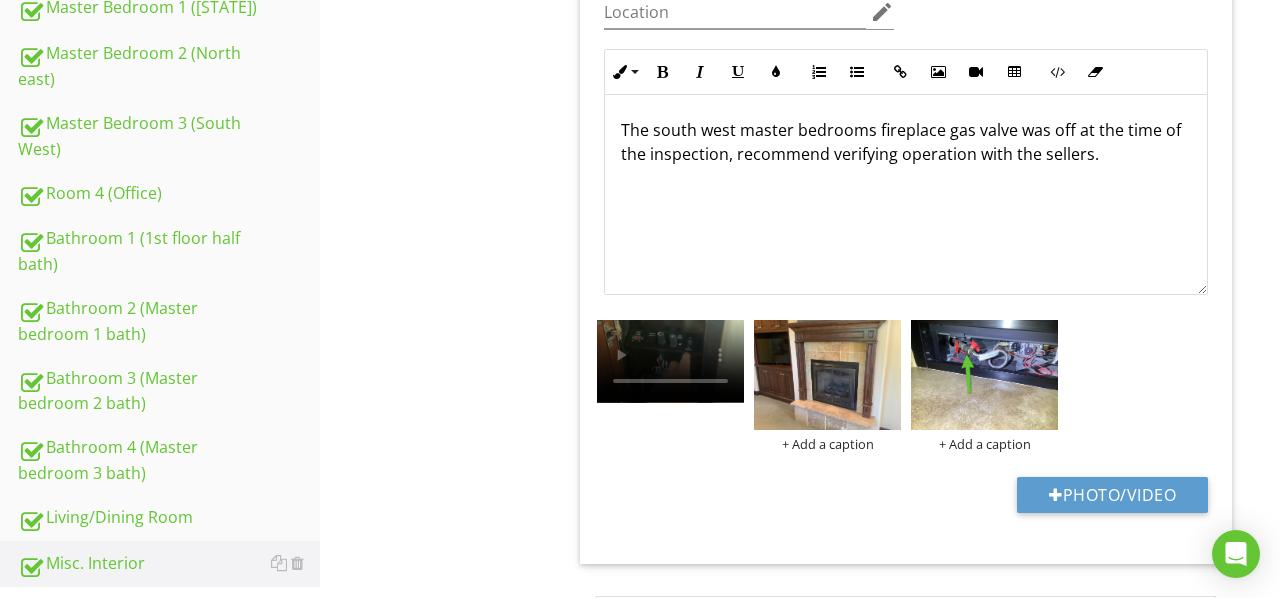 scroll, scrollTop: 1039, scrollLeft: 0, axis: vertical 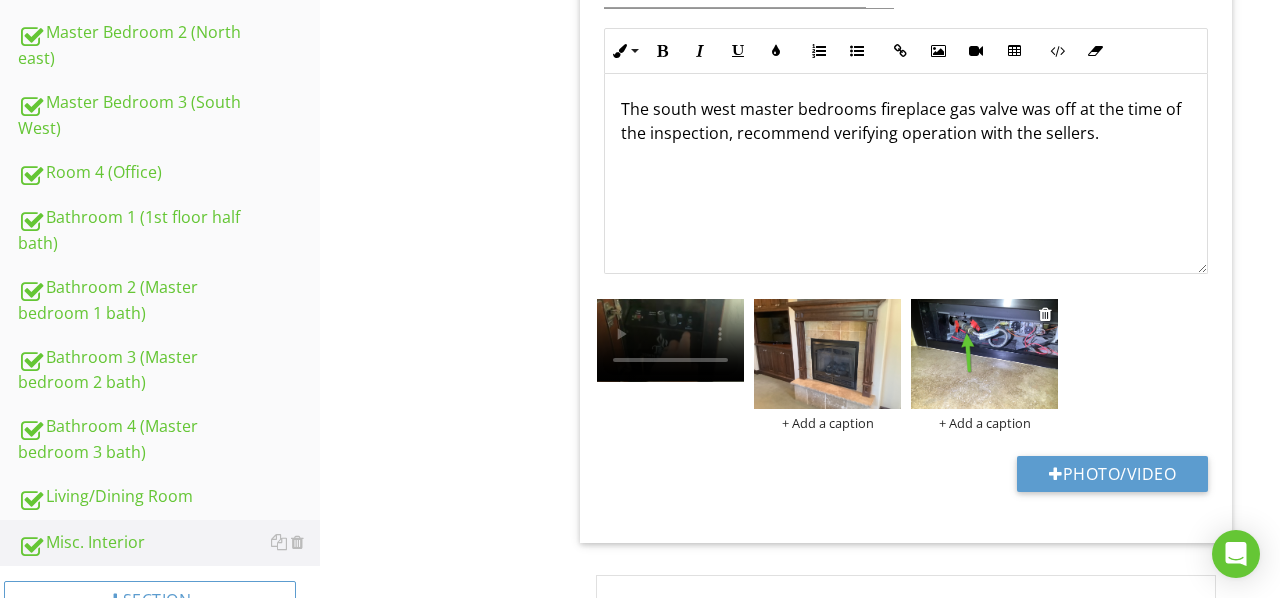 click on "+ Add a caption" at bounding box center [984, 423] 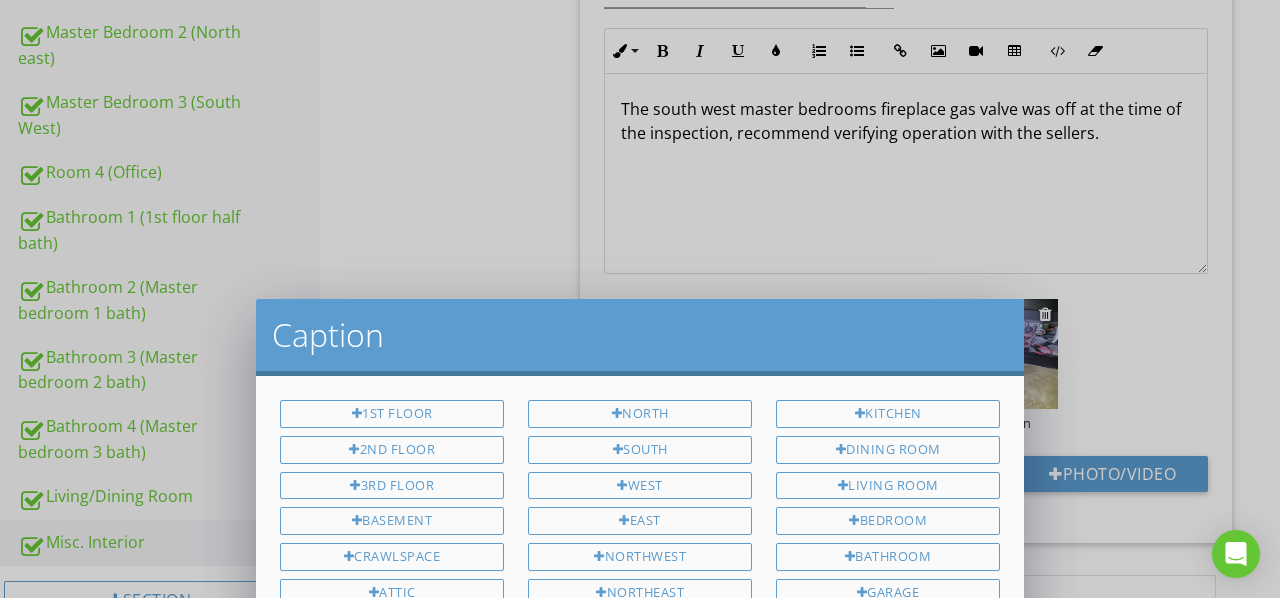 scroll, scrollTop: 0, scrollLeft: 0, axis: both 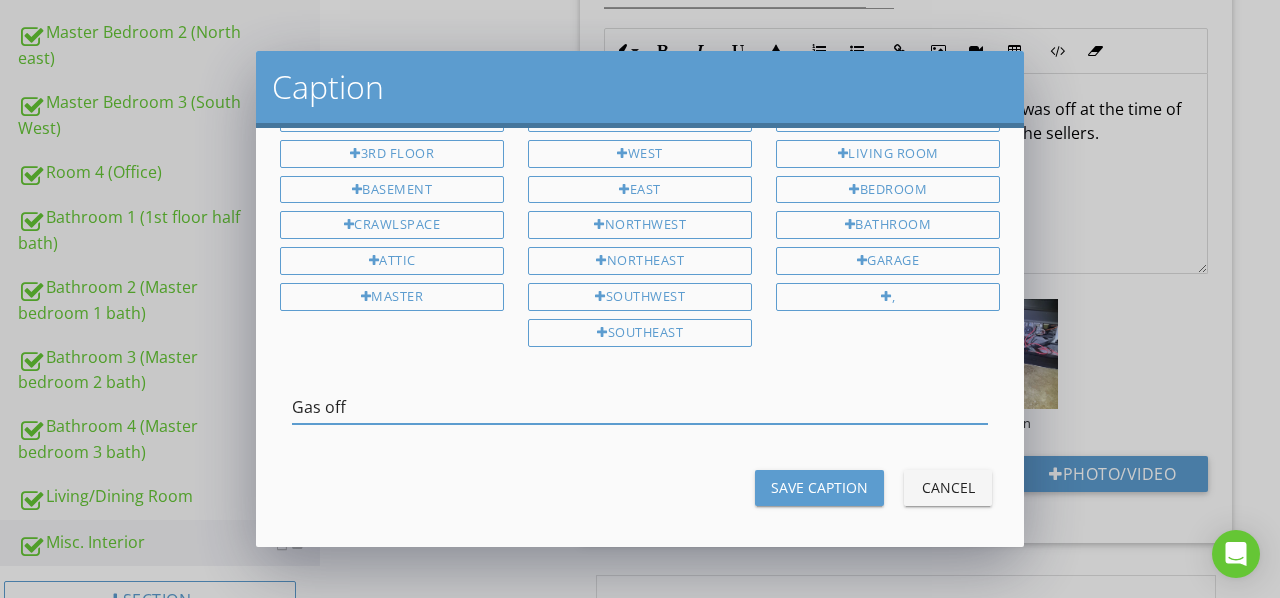 type on "Gas off" 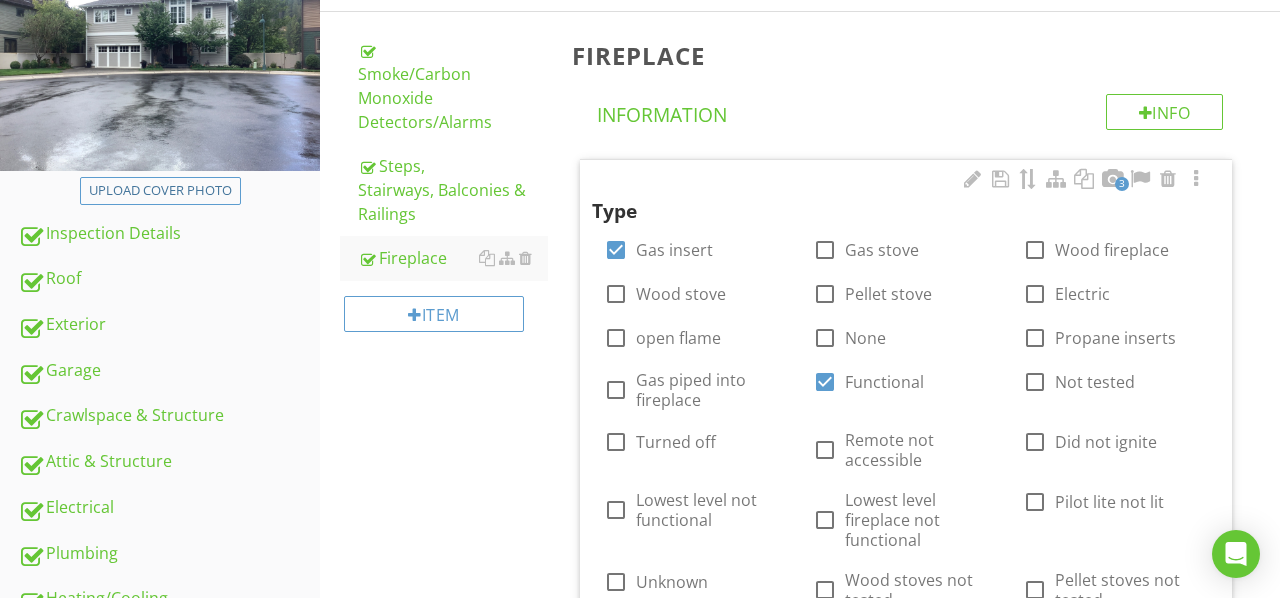 scroll, scrollTop: 0, scrollLeft: 0, axis: both 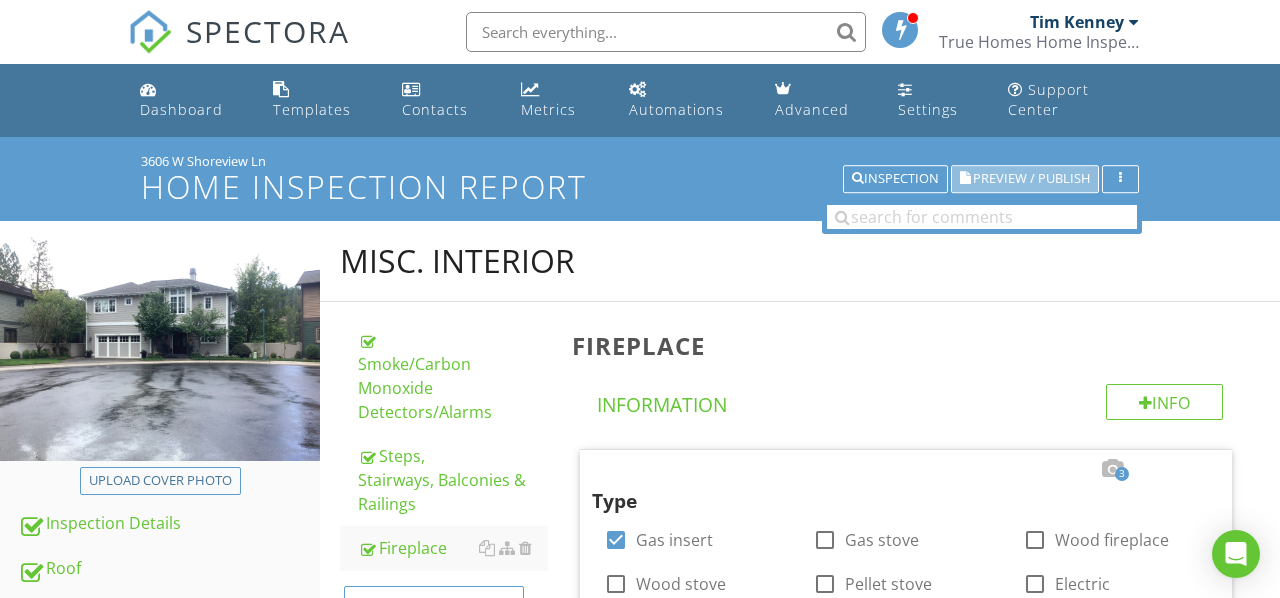 click on "Preview / Publish" at bounding box center (1031, 179) 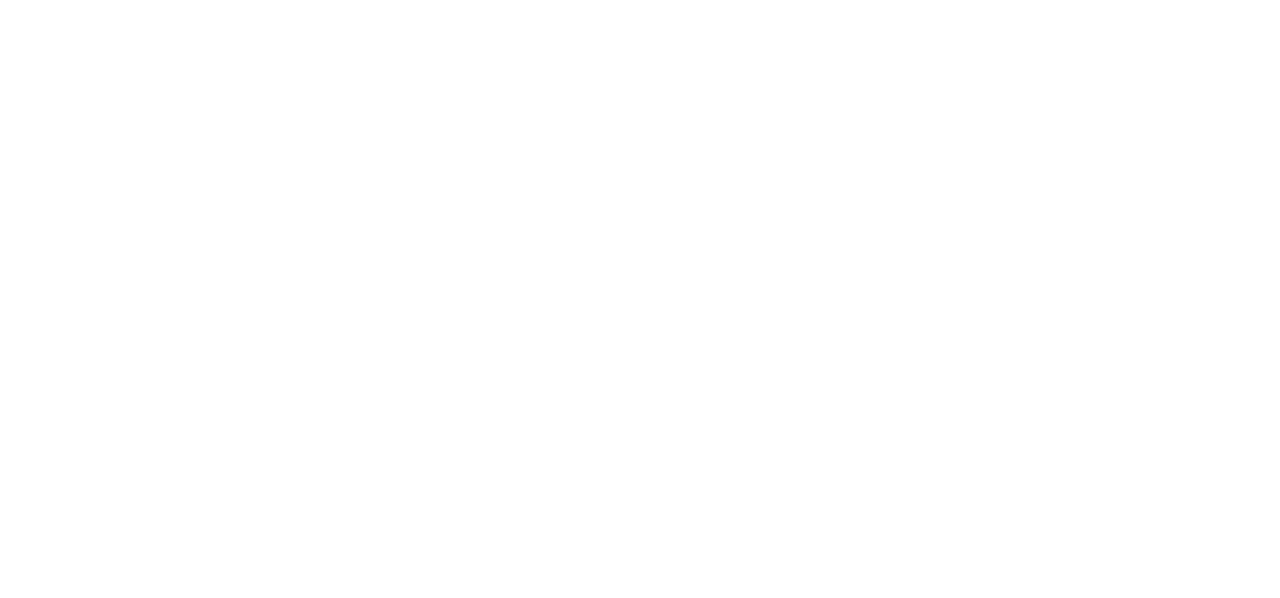 scroll, scrollTop: 0, scrollLeft: 0, axis: both 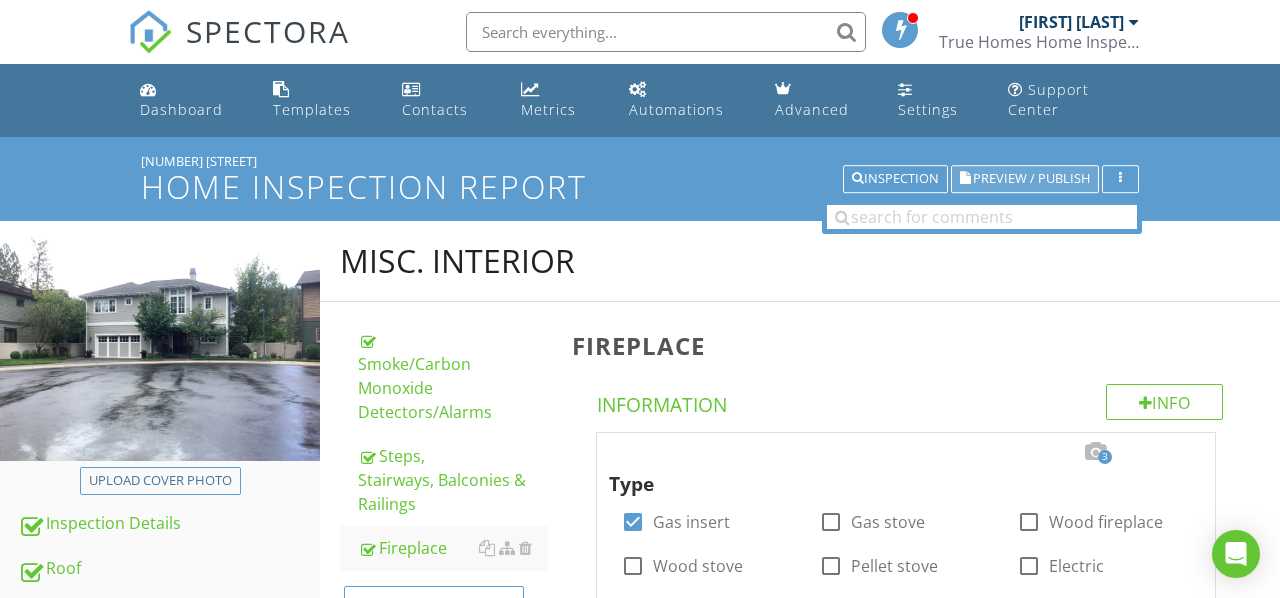 click on "Preview / Publish" at bounding box center [1031, 179] 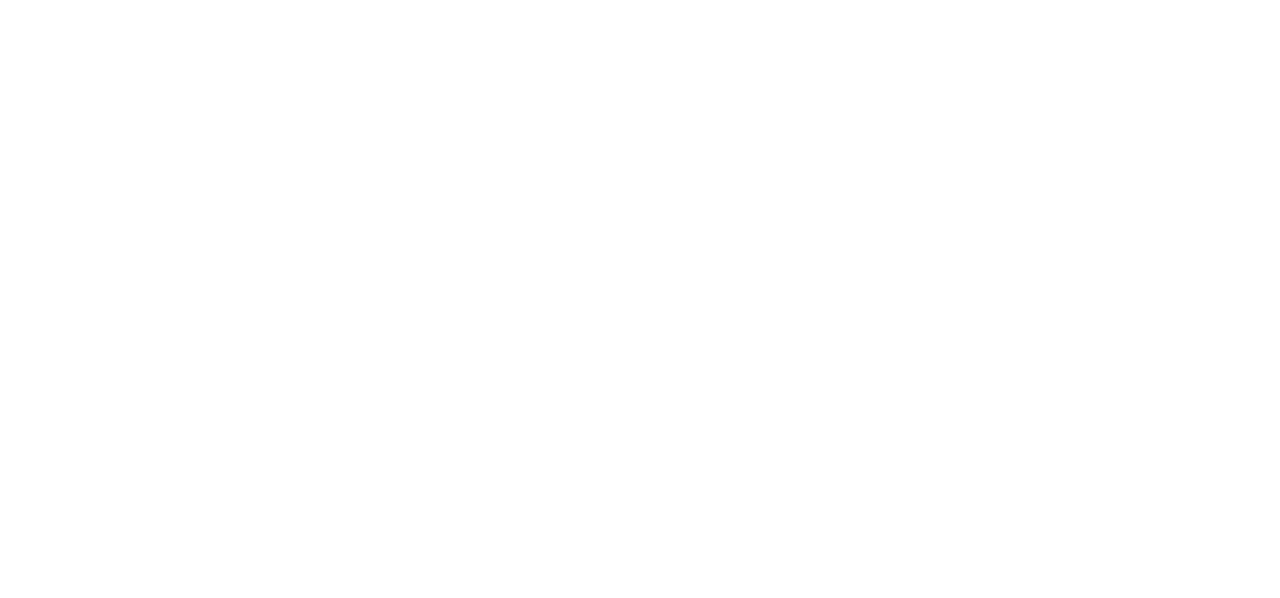 scroll, scrollTop: 0, scrollLeft: 0, axis: both 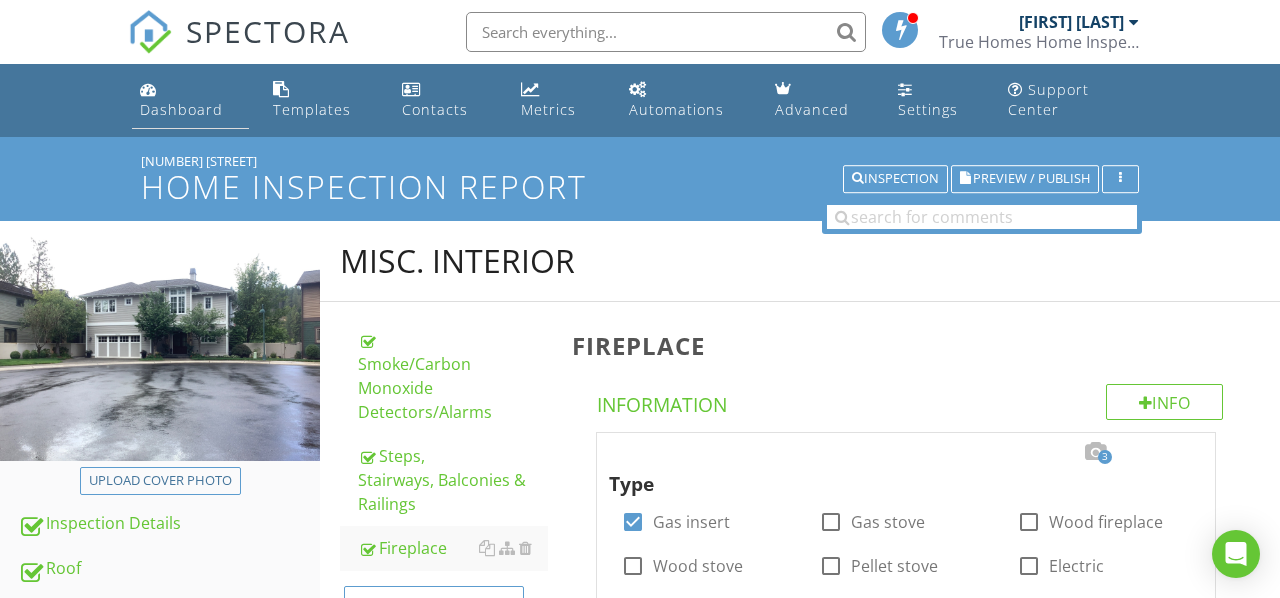 click on "Dashboard" at bounding box center [190, 100] 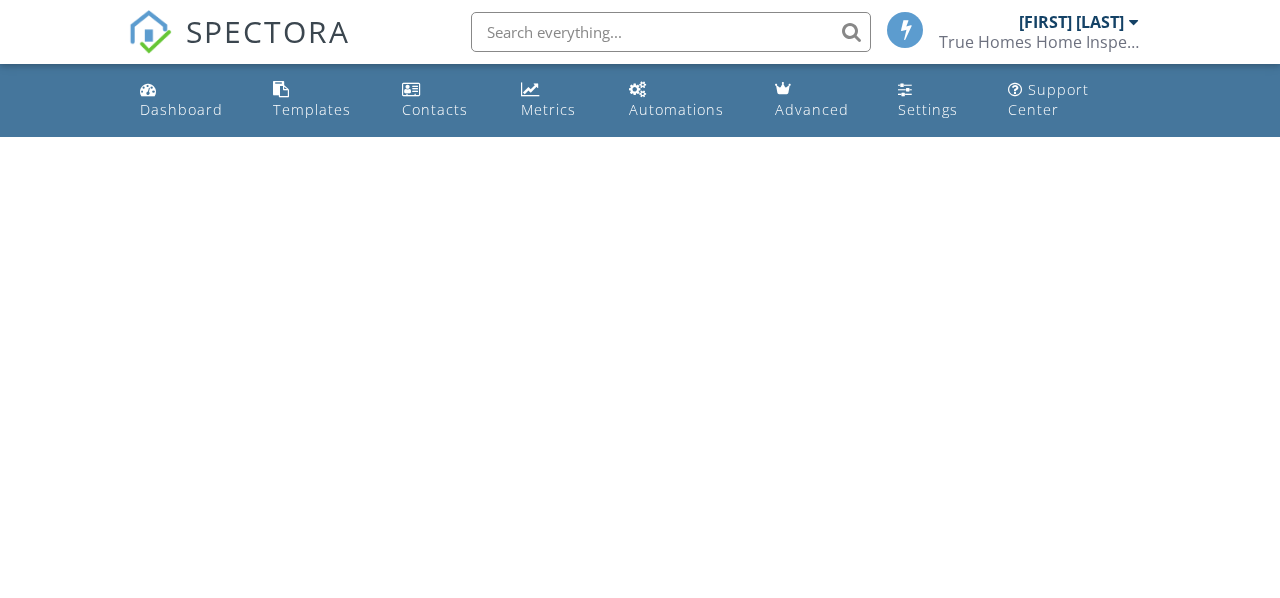 scroll, scrollTop: 0, scrollLeft: 0, axis: both 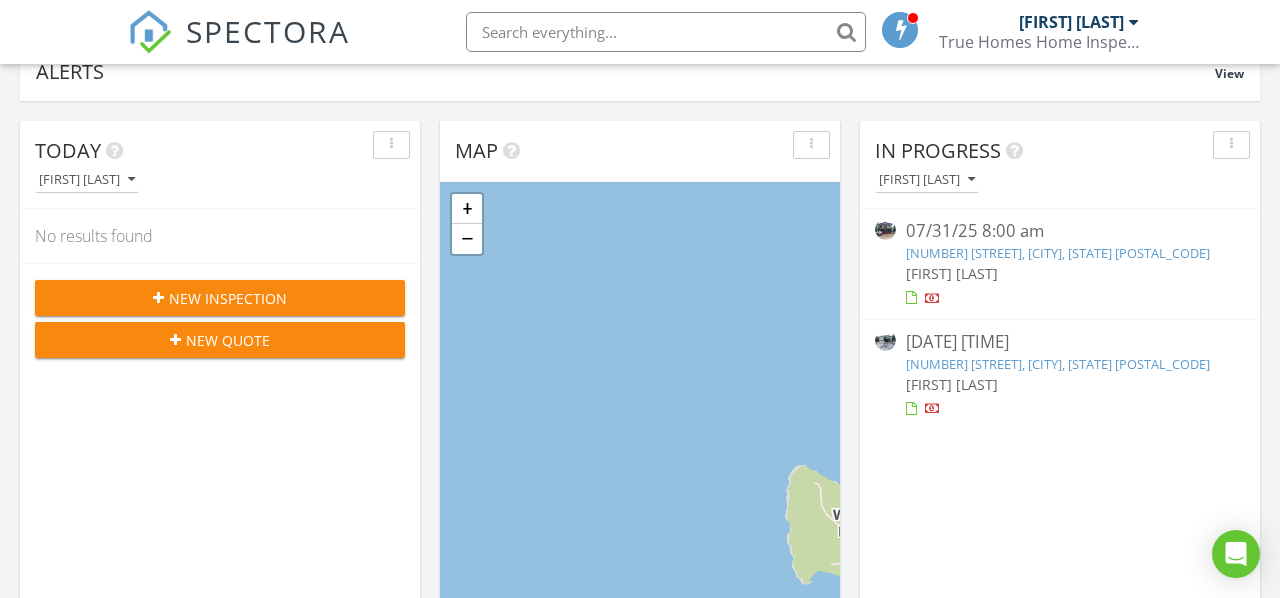 click on "3606 W Shoreview Ln, Coeur d'Alene, ID 83814" at bounding box center (1058, 364) 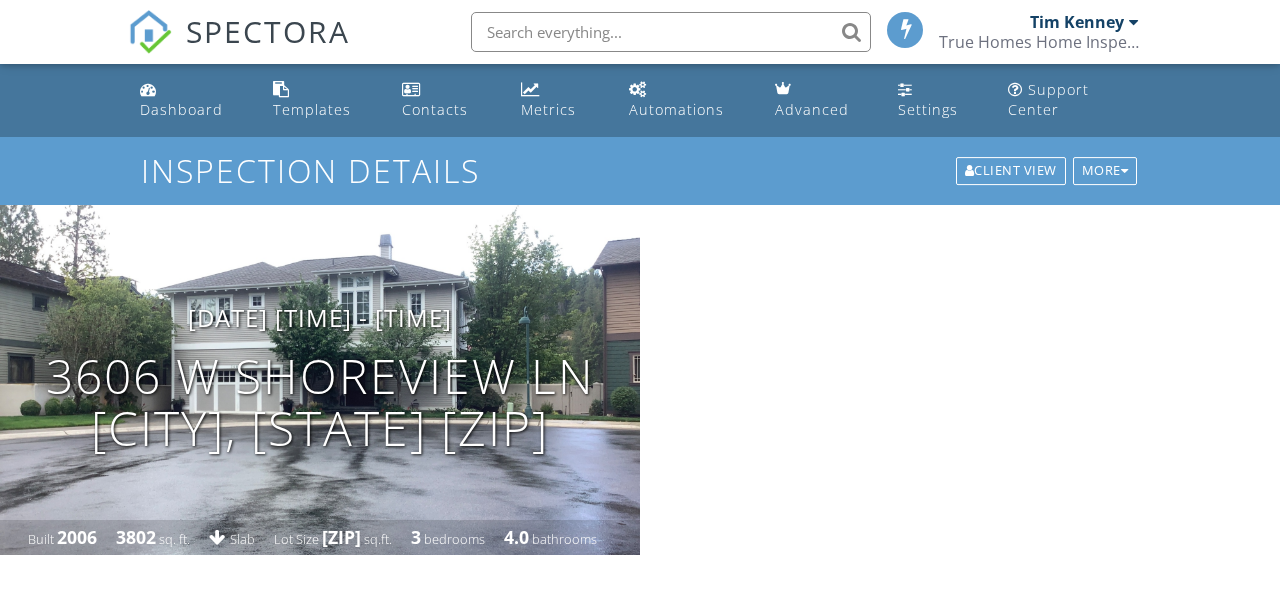 scroll, scrollTop: 295, scrollLeft: 0, axis: vertical 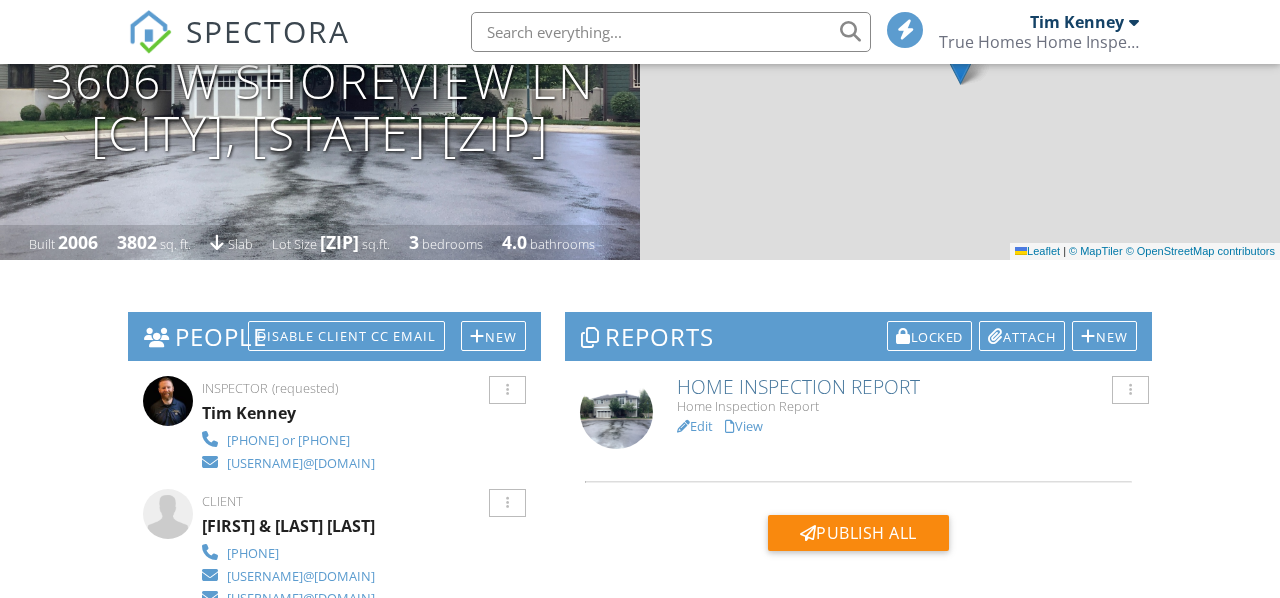 click on "View" at bounding box center (744, 426) 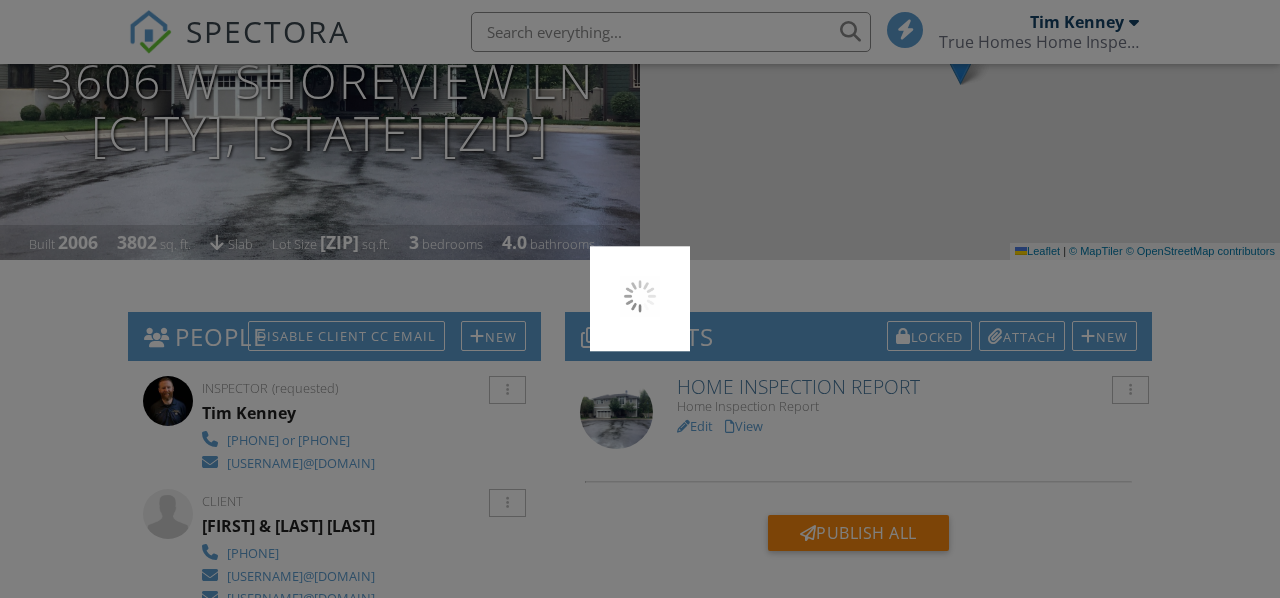 scroll, scrollTop: 295, scrollLeft: 0, axis: vertical 